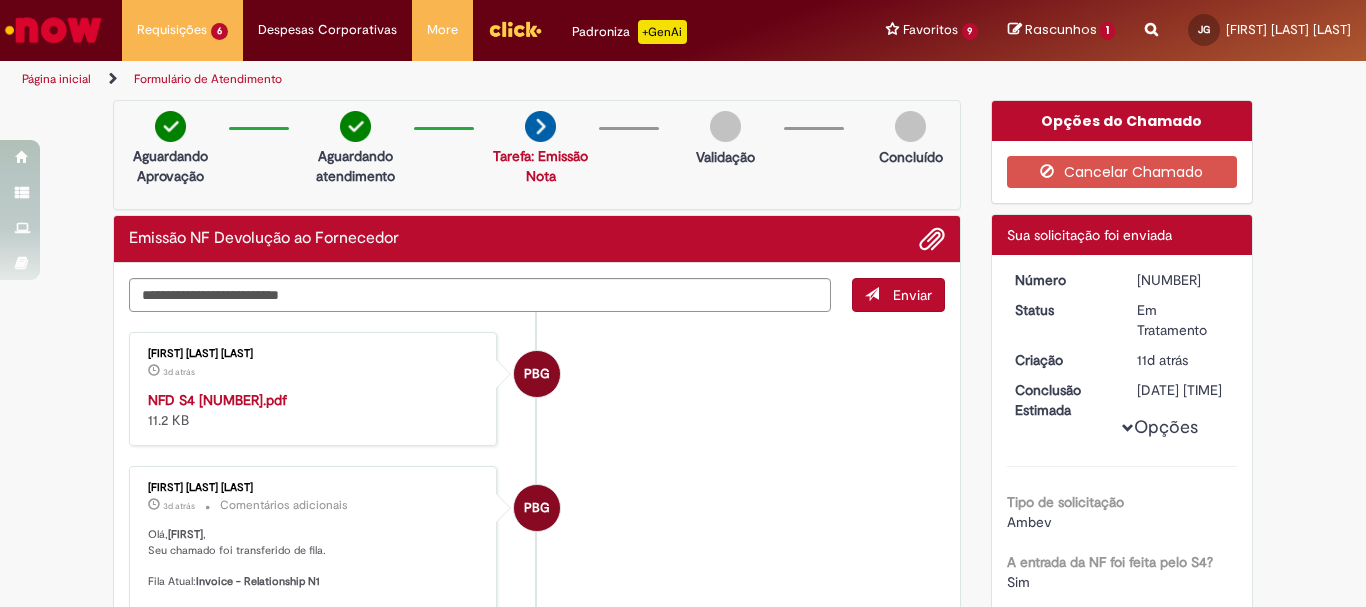 scroll, scrollTop: 0, scrollLeft: 0, axis: both 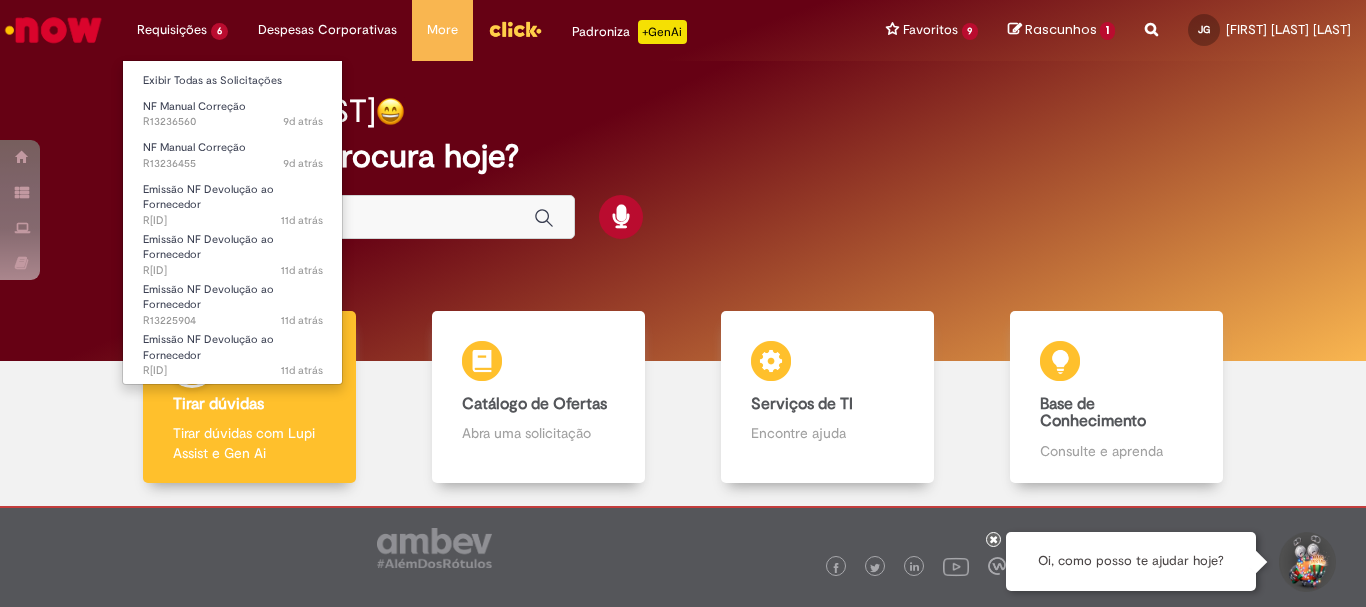 click on "Requisições   6
Exibir Todas as Solicitações
NF Manual Correção
9d atrás 9 dias atrás  R[ID]
NF Manual Correção
9d atrás 9 dias atrás  R[ID]
Emissão NF Devolução ao Fornecedor
11d atrás 11 dias atrás  R[ID]
Emissão NF Devolução ao Fornecedor
11d atrás 11 dias atrás  R[ID]
Emissão NF Devolução ao Fornecedor
11d atrás 11 dias atrás  R[ID]
Emissão NF Devolução ao Fornecedor
11d atrás 11 dias atrás  R[ID]" at bounding box center [182, 30] 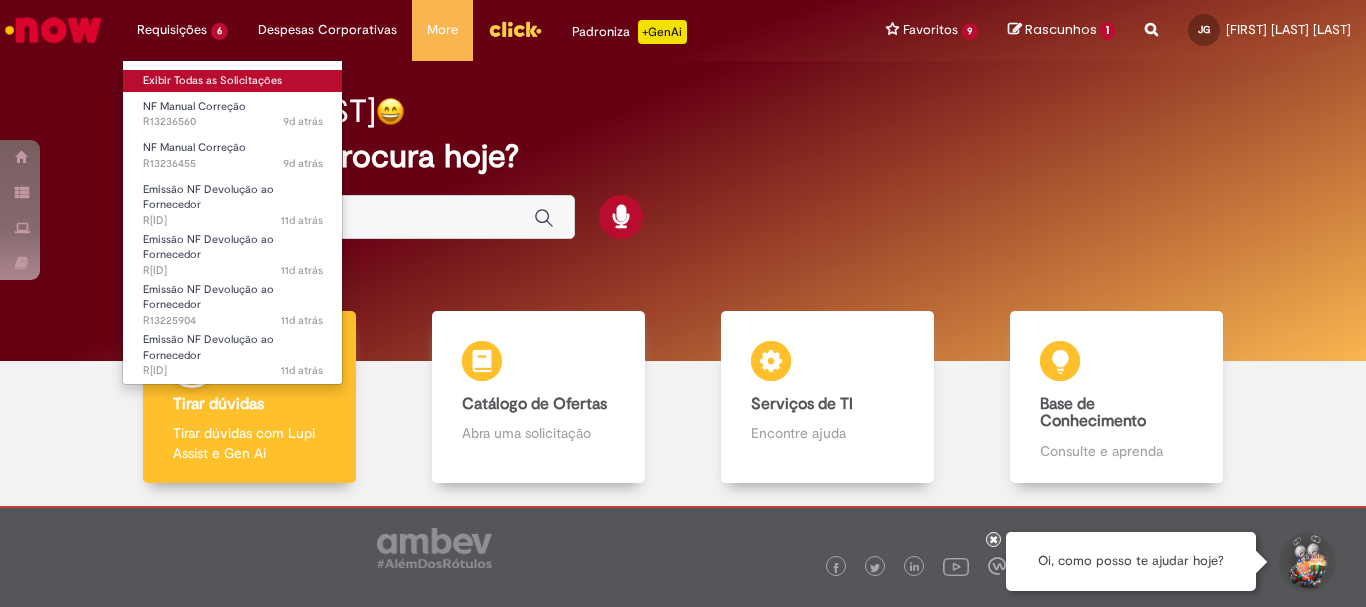click on "Exibir Todas as Solicitações" at bounding box center [233, 81] 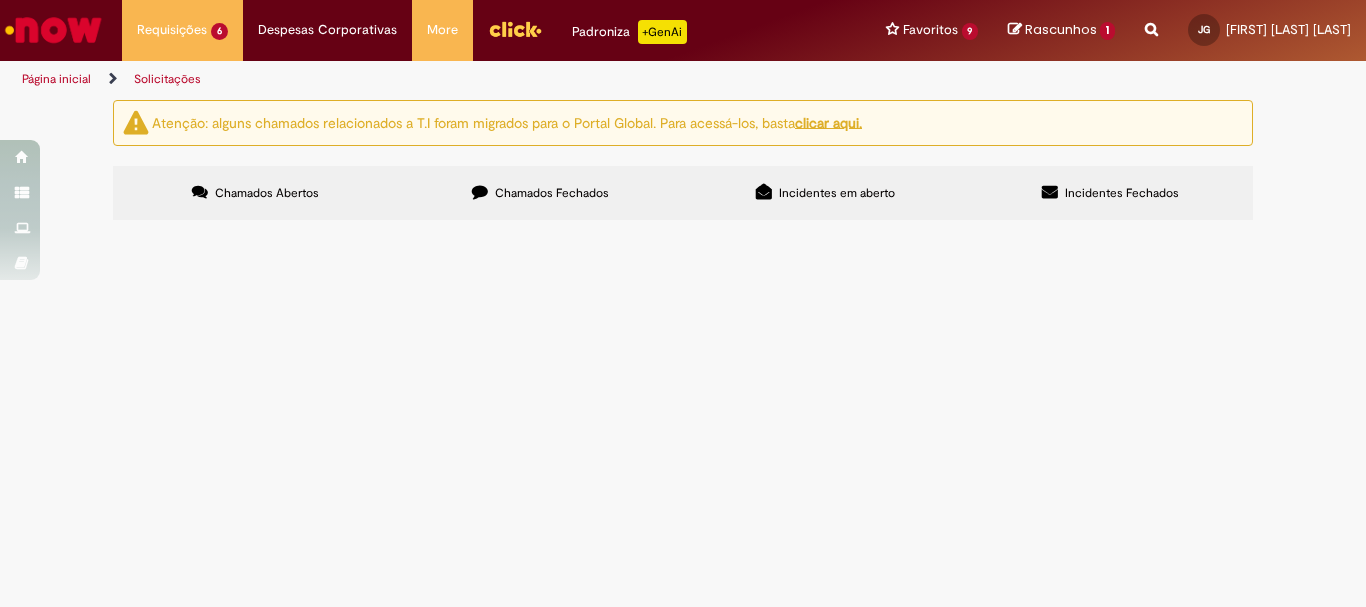 scroll, scrollTop: 186, scrollLeft: 0, axis: vertical 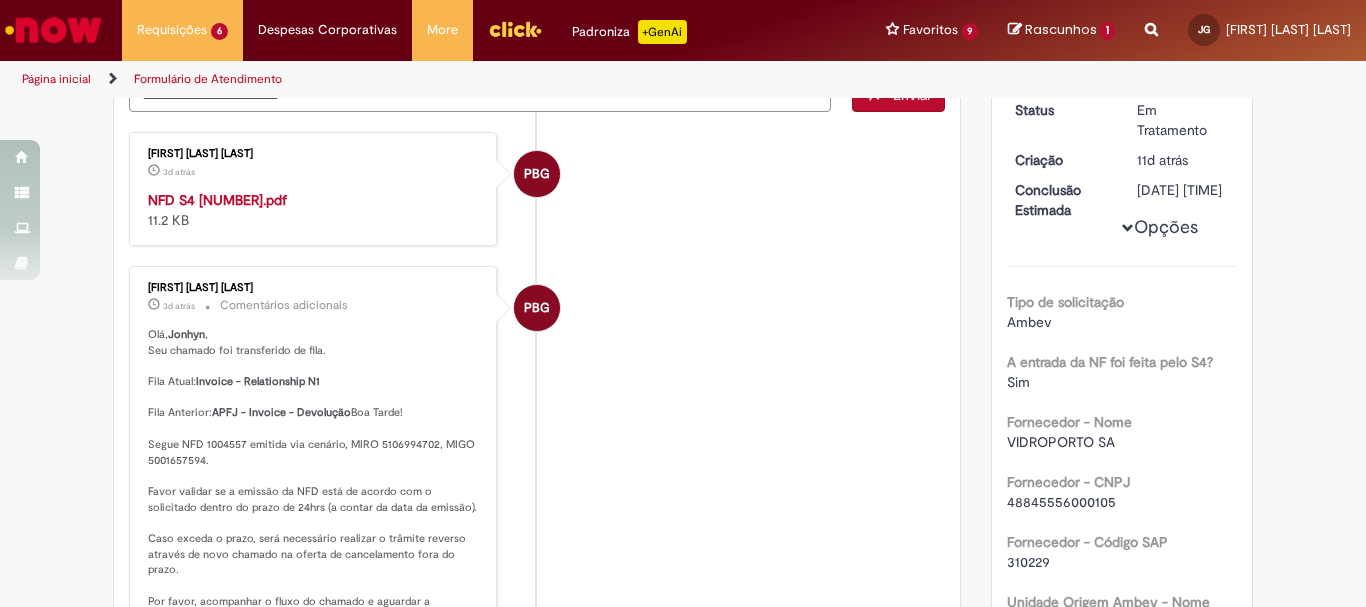 click on "Olá,  [FIRST] ,  Seu chamado foi transferido de fila. Fila Atual:  Invoice - Relationship N1 Fila Anterior:  APFJ - Invoice - Devolução
Boa Tarde!
Segue NFD [NUMBER] emitida via cenário, MIRO [NUMBER], MIGO [NUMBER].
Favor validar se a emissão da NFD está de acordo com o solicitado dentro do prazo de 24hrs (a contar da data da emissão).
Caso exceda o prazo, será necessário realizar o trâmite reverso através de novo chamado na oferta de cancelamento fora do
prazo.
Por favor, acompanhar o fluxo do chamado e aguardar a resolução.
Obrigado!" at bounding box center [314, 492] 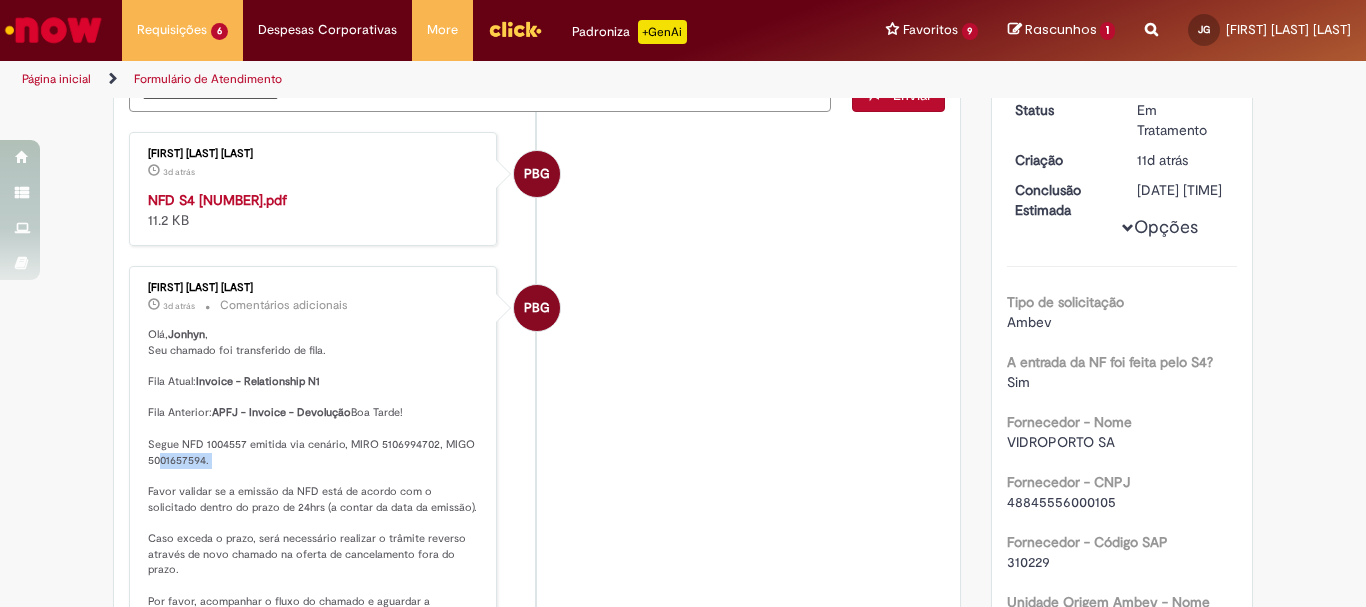 click on "Olá,  [FIRST] ,  Seu chamado foi transferido de fila. Fila Atual:  Invoice - Relationship N1 Fila Anterior:  APFJ - Invoice - Devolução
Boa Tarde!
Segue NFD [NUMBER] emitida via cenário, MIRO [NUMBER], MIGO [NUMBER].
Favor validar se a emissão da NFD está de acordo com o solicitado dentro do prazo de 24hrs (a contar da data da emissão).
Caso exceda o prazo, será necessário realizar o trâmite reverso através de novo chamado na oferta de cancelamento fora do
prazo.
Por favor, acompanhar o fluxo do chamado e aguardar a resolução.
Obrigado!" at bounding box center (314, 492) 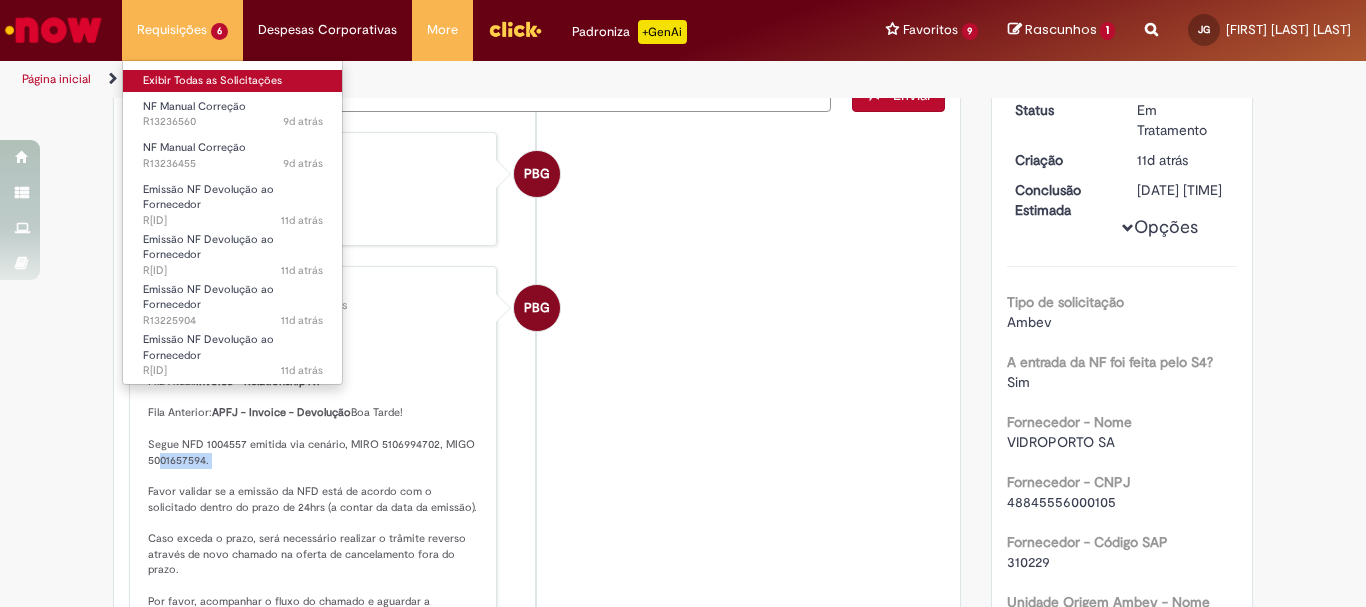 click on "Exibir Todas as Solicitações" at bounding box center (233, 81) 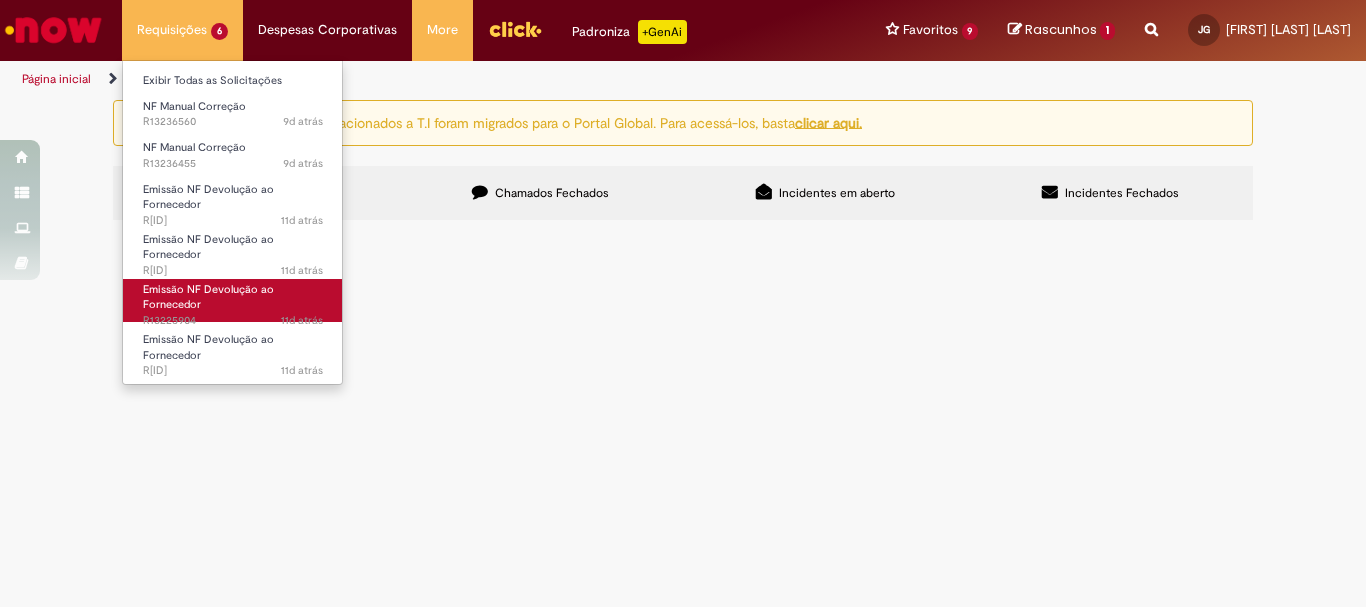click on "Emissão NF Devolução ao Fornecedor
11d atrás 11 dias atrás  R[ID]" at bounding box center (233, 300) 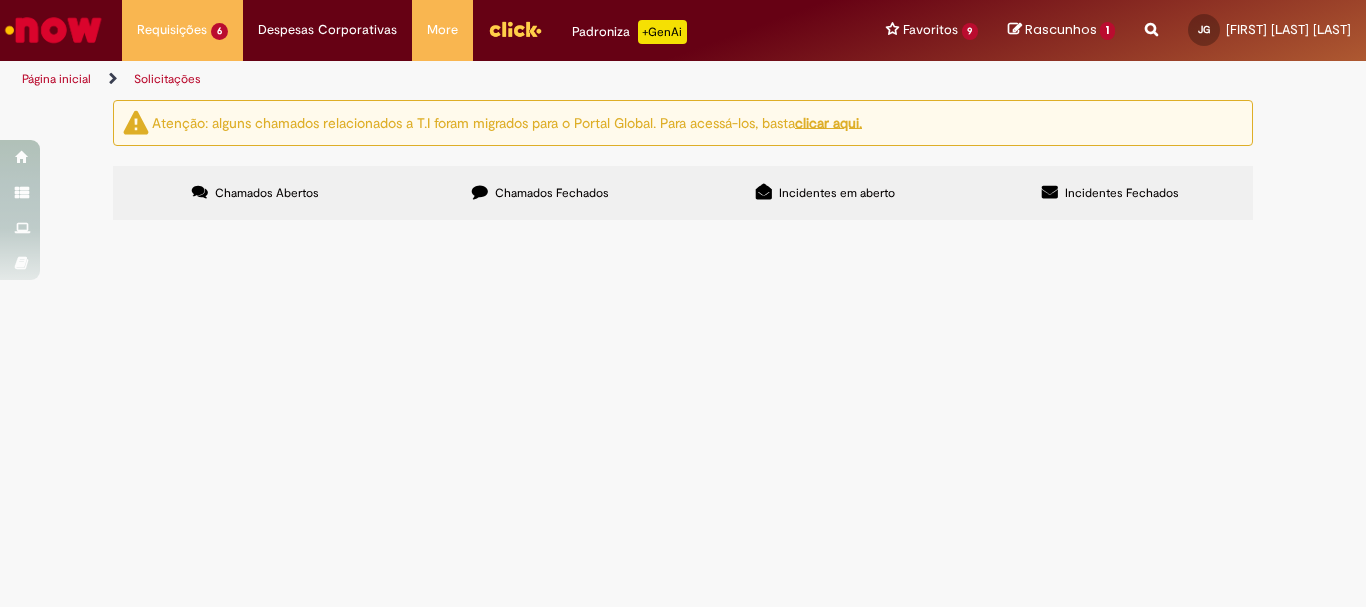 scroll, scrollTop: 186, scrollLeft: 0, axis: vertical 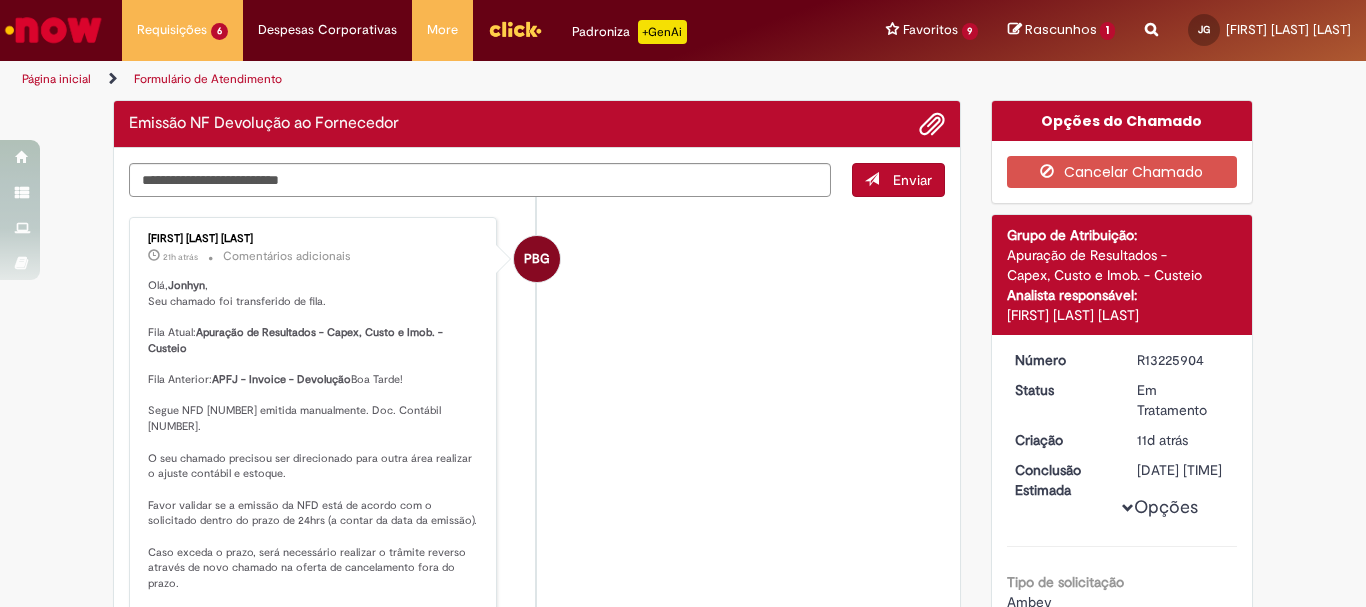 click on "Olá,  Jonhyn ,  Seu chamado foi transferido de fila. Fila Atual:  Apuração de Resultados - Capex, Custo e Imob. - Custeio Fila Anterior:  APFJ - Invoice - Devolução
Boa Tarde!
Segue NFD 1004818 emitida manualmente. Doc. Contábil 1700001155.
O seu chamado precisou ser direcionado para outra área realizar o ajuste contábil e estoque.
Favor validar se a emissão da NFD está de acordo com o solicitado dentro do prazo de 24hrs (a contar da data da emissão).
Caso exceda o prazo, será necessário realizar o trâmite reverso através de novo chamado na oferta de cancelamento fora do
prazo.
Por favor, acompanhar o fluxo do chamado e aguardar a resolução.
Estou à disposição!" at bounding box center (314, 466) 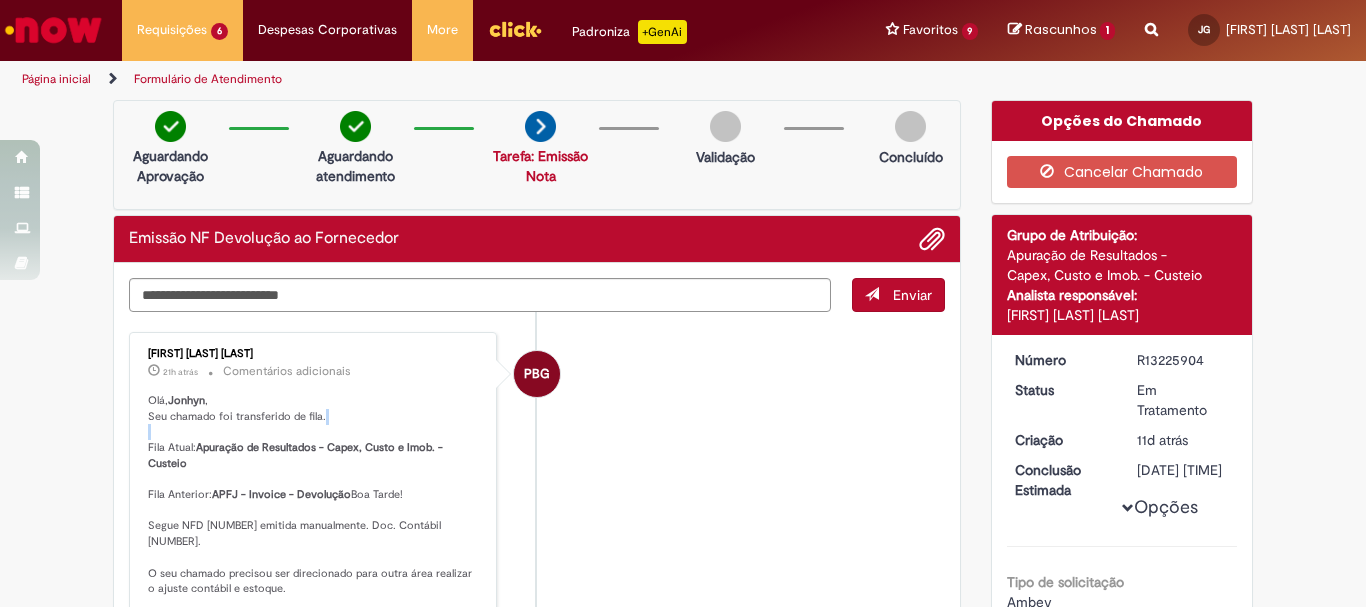 copy 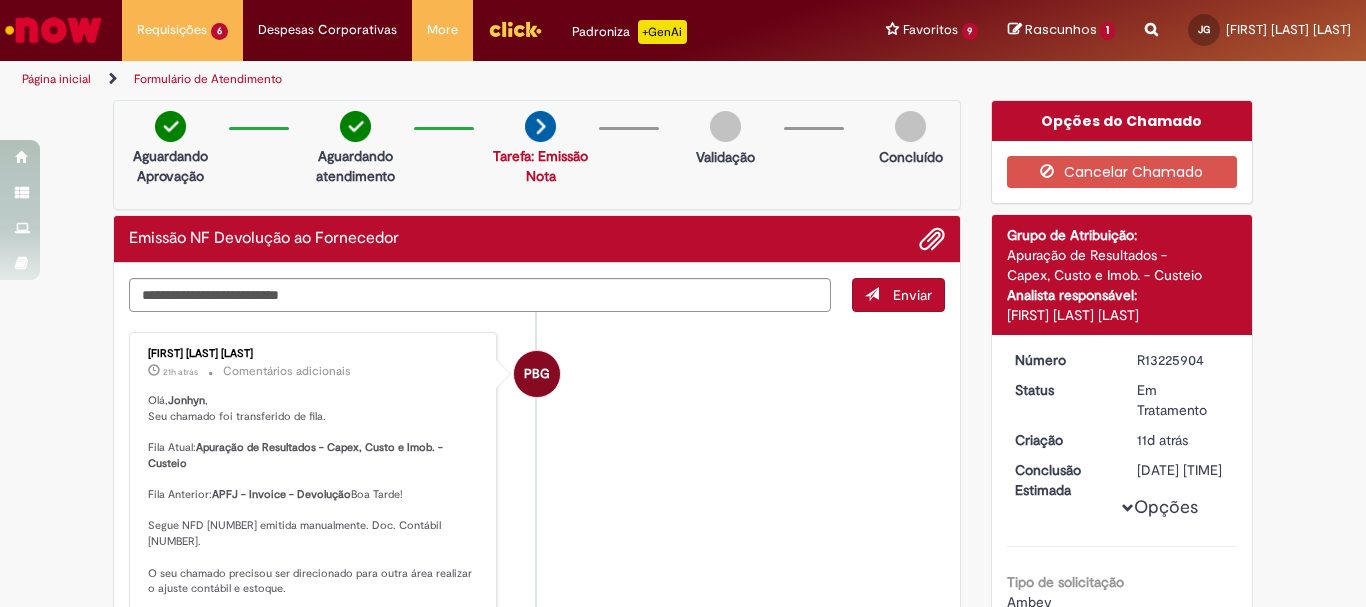 click on "Olá,  Jonhyn ,  Seu chamado foi transferido de fila. Fila Atual:  Apuração de Resultados - Capex, Custo e Imob. - Custeio Fila Anterior:  APFJ - Invoice - Devolução
Boa Tarde!
Segue NFD 1004818 emitida manualmente. Doc. Contábil 1700001155.
O seu chamado precisou ser direcionado para outra área realizar o ajuste contábil e estoque.
Favor validar se a emissão da NFD está de acordo com o solicitado dentro do prazo de 24hrs (a contar da data da emissão).
Caso exceda o prazo, será necessário realizar o trâmite reverso através de novo chamado na oferta de cancelamento fora do
prazo.
Por favor, acompanhar o fluxo do chamado e aguardar a resolução.
Estou à disposição!" at bounding box center [314, 581] 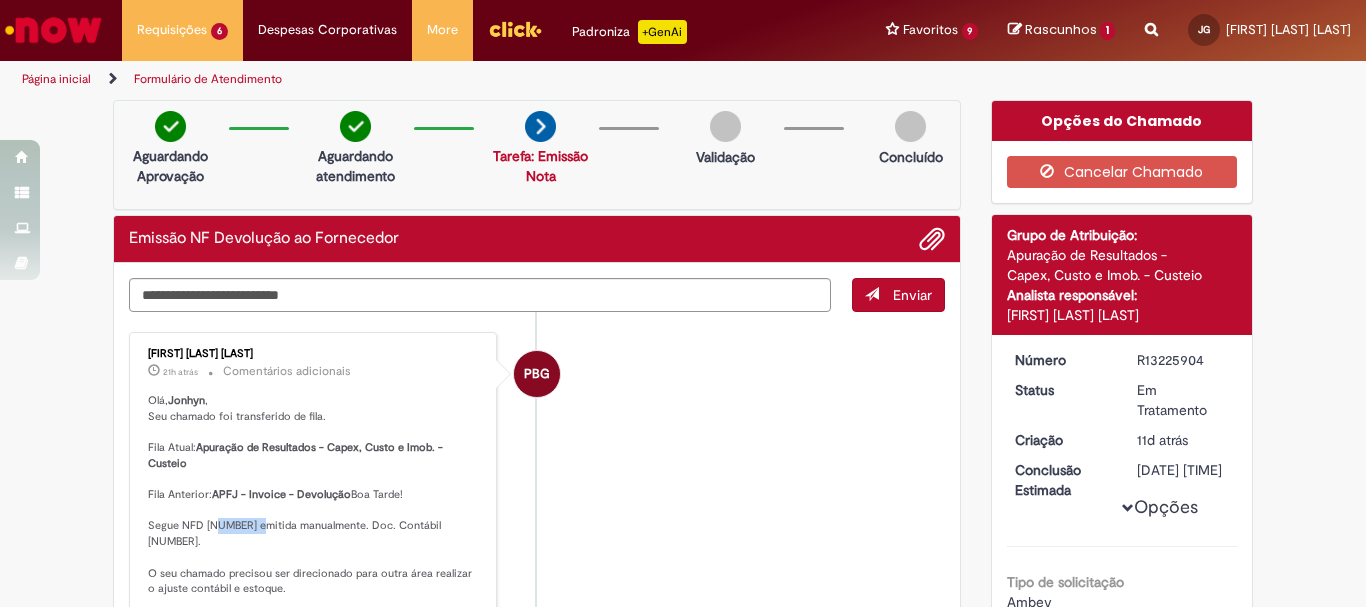 click on "Olá,  Jonhyn ,  Seu chamado foi transferido de fila. Fila Atual:  Apuração de Resultados - Capex, Custo e Imob. - Custeio Fila Anterior:  APFJ - Invoice - Devolução
Boa Tarde!
Segue NFD 1004818 emitida manualmente. Doc. Contábil 1700001155.
O seu chamado precisou ser direcionado para outra área realizar o ajuste contábil e estoque.
Favor validar se a emissão da NFD está de acordo com o solicitado dentro do prazo de 24hrs (a contar da data da emissão).
Caso exceda o prazo, será necessário realizar o trâmite reverso através de novo chamado na oferta de cancelamento fora do
prazo.
Por favor, acompanhar o fluxo do chamado e aguardar a resolução.
Estou à disposição!" at bounding box center (314, 581) 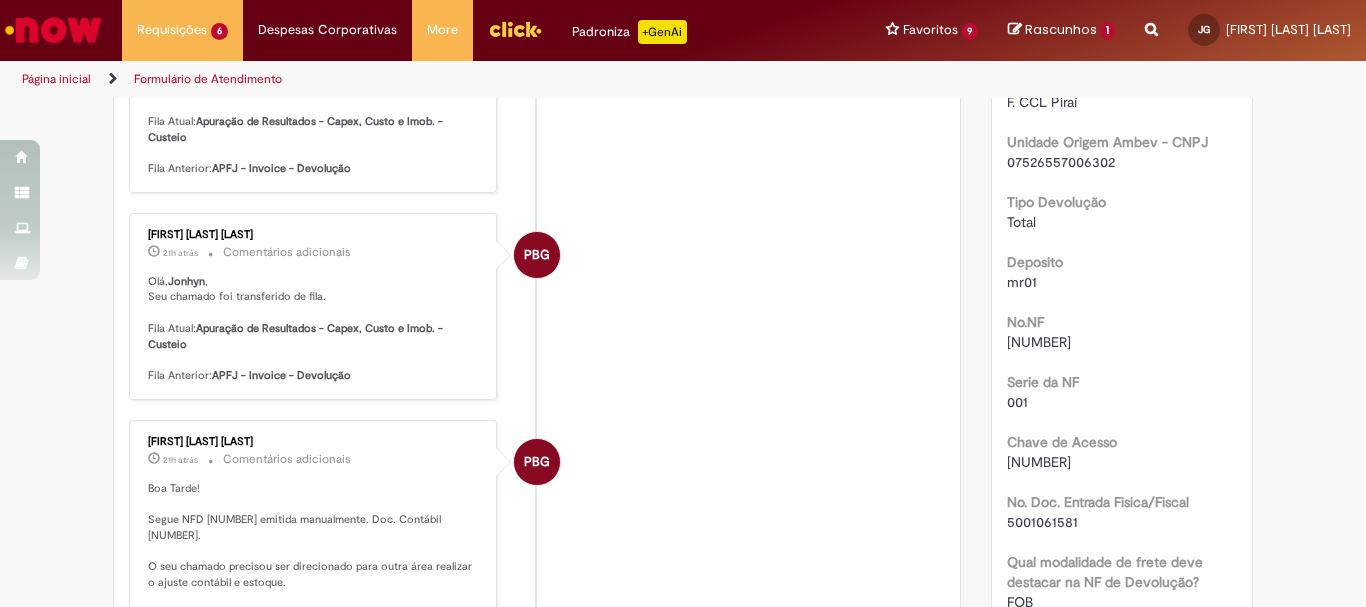 scroll, scrollTop: 900, scrollLeft: 0, axis: vertical 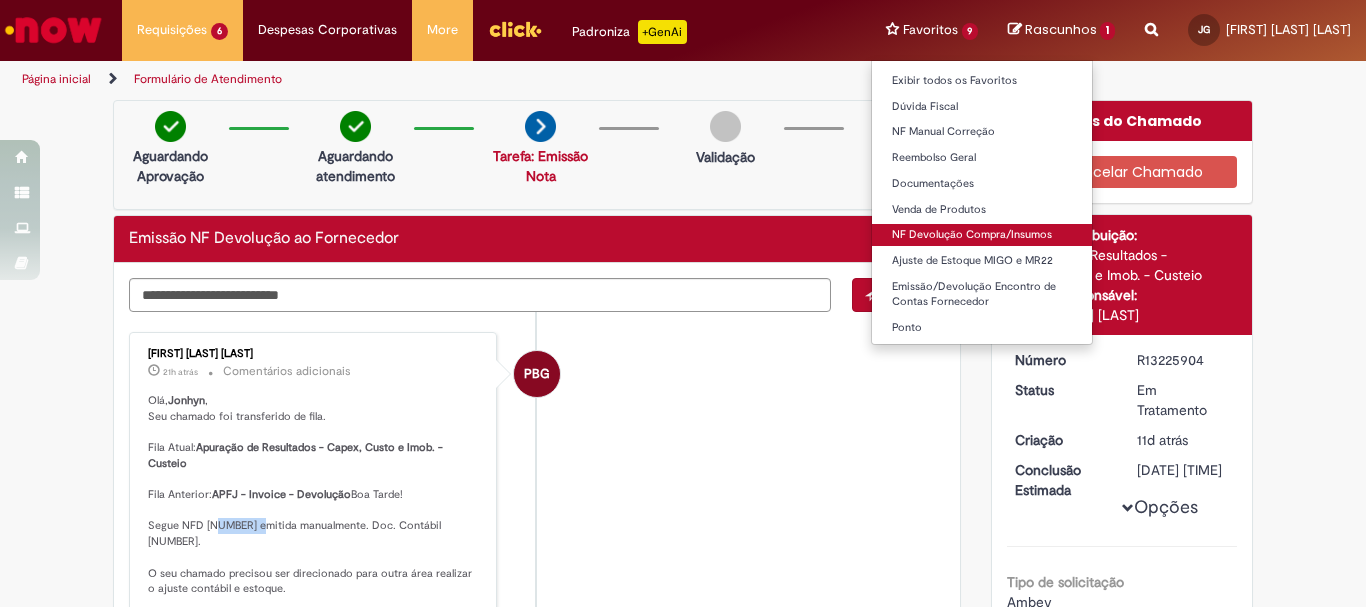 click on "NF Devolução Compra/Insumos" at bounding box center [982, 235] 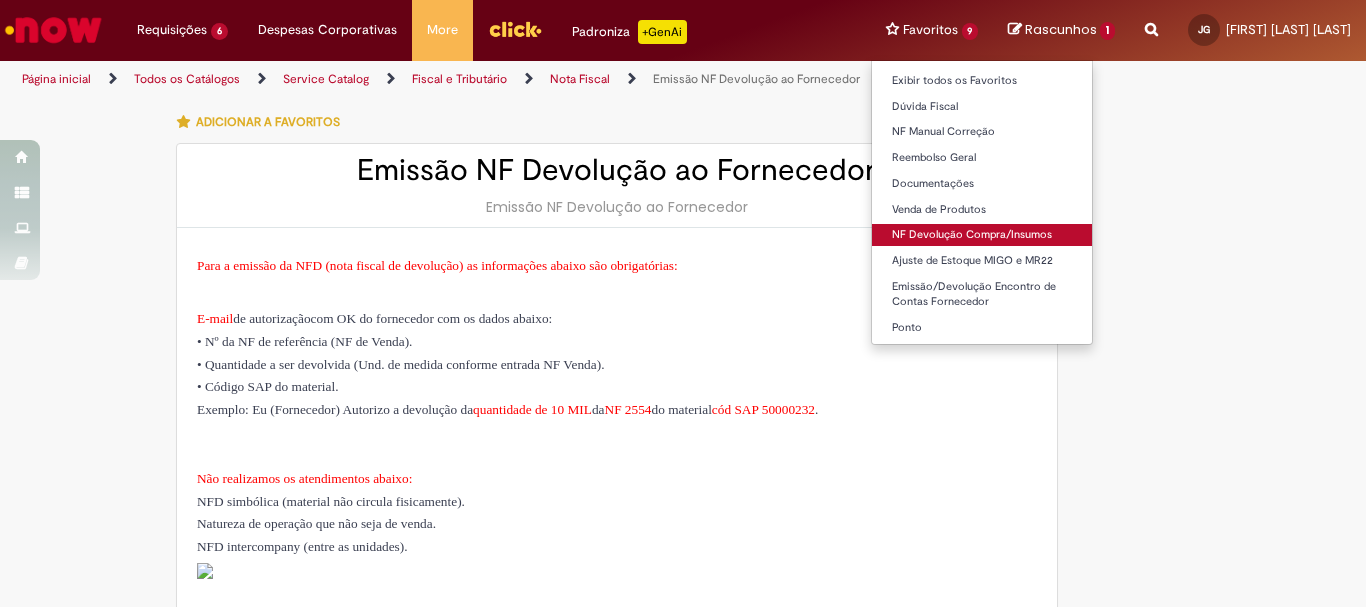 type on "********" 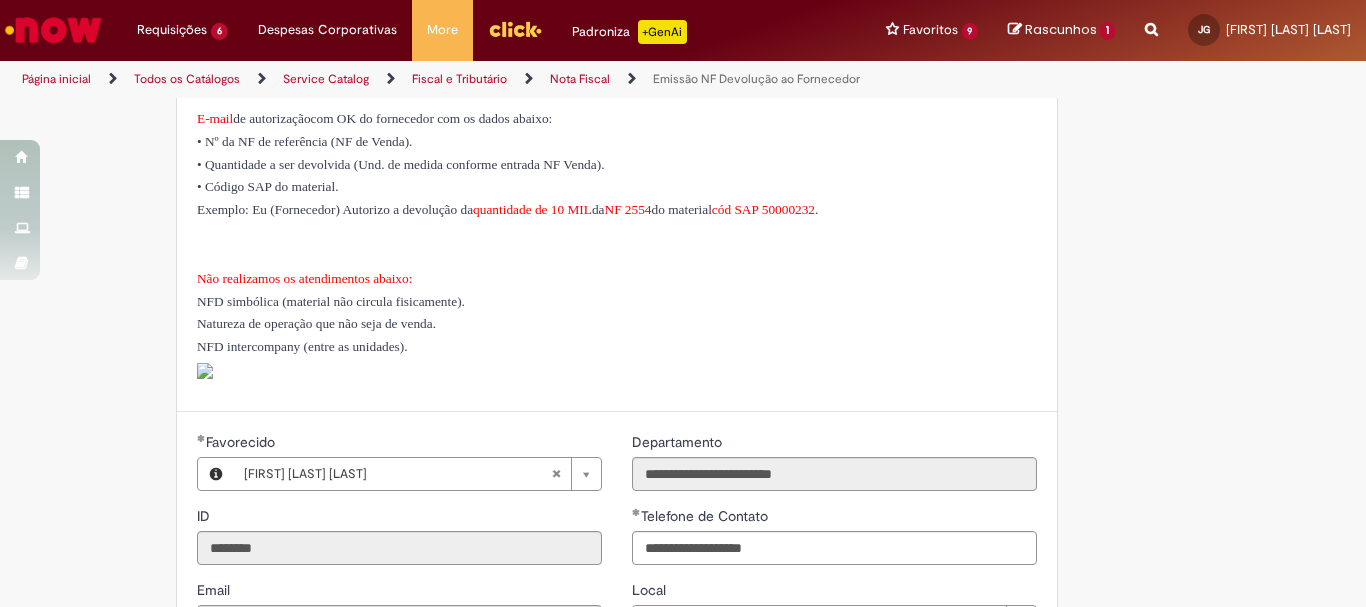 scroll, scrollTop: 500, scrollLeft: 0, axis: vertical 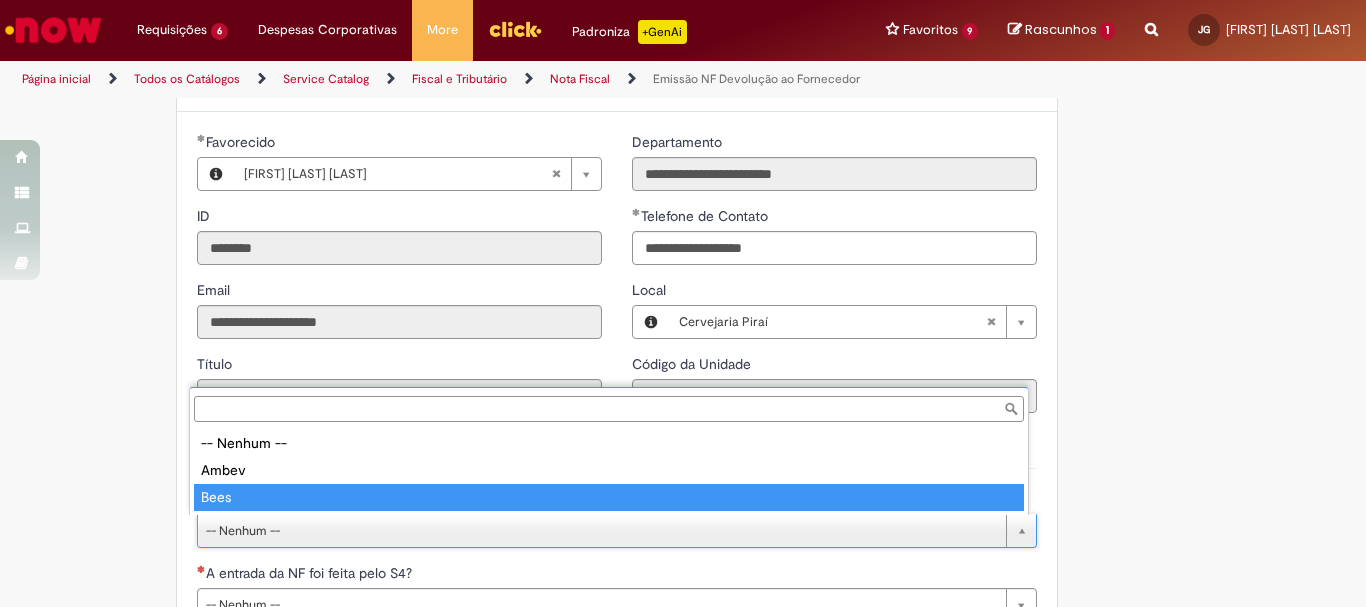 type on "*****" 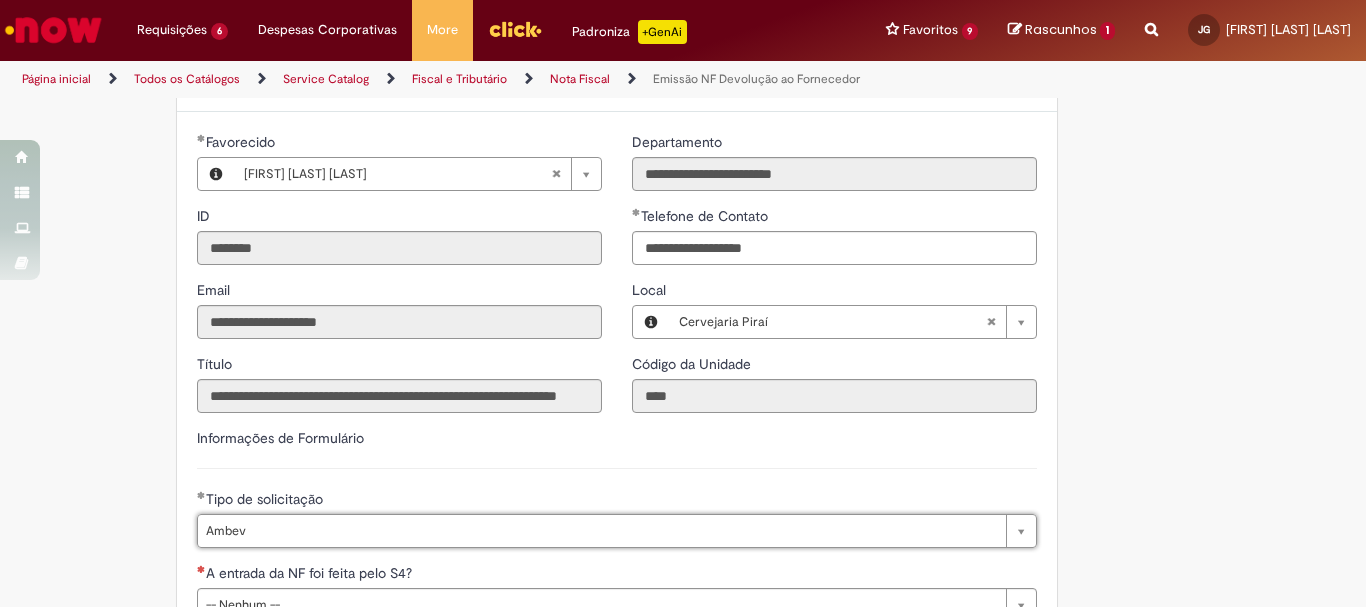 click on "Informações de Formulário" at bounding box center [617, 448] 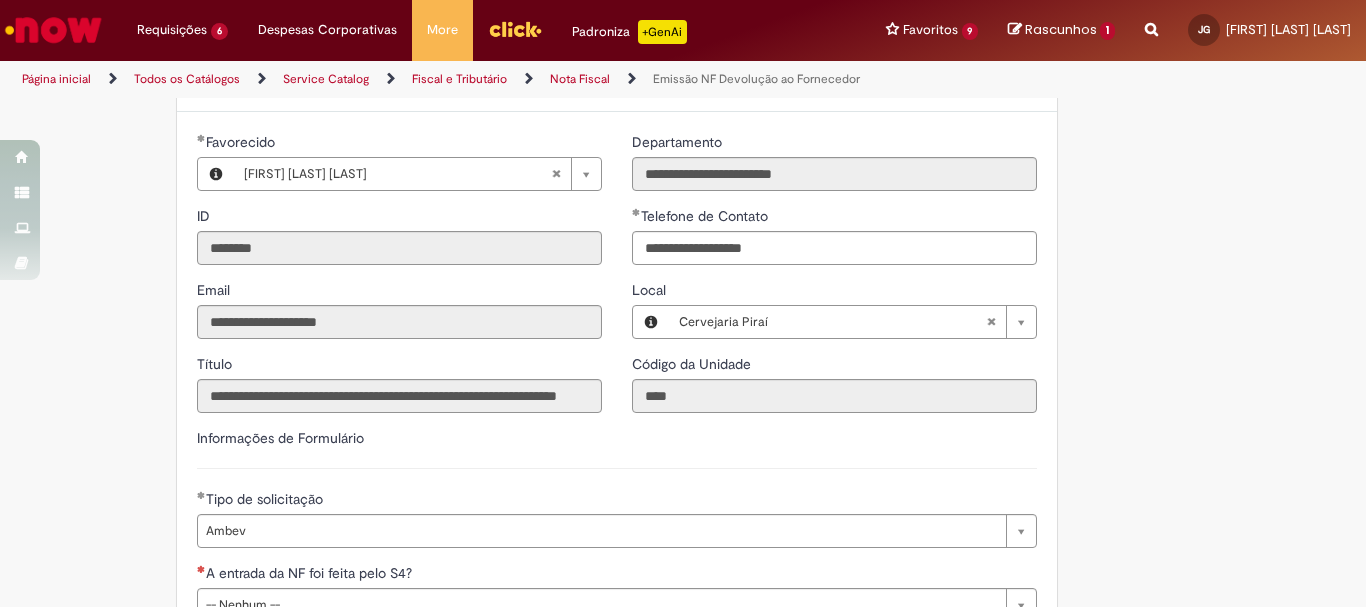 scroll, scrollTop: 600, scrollLeft: 0, axis: vertical 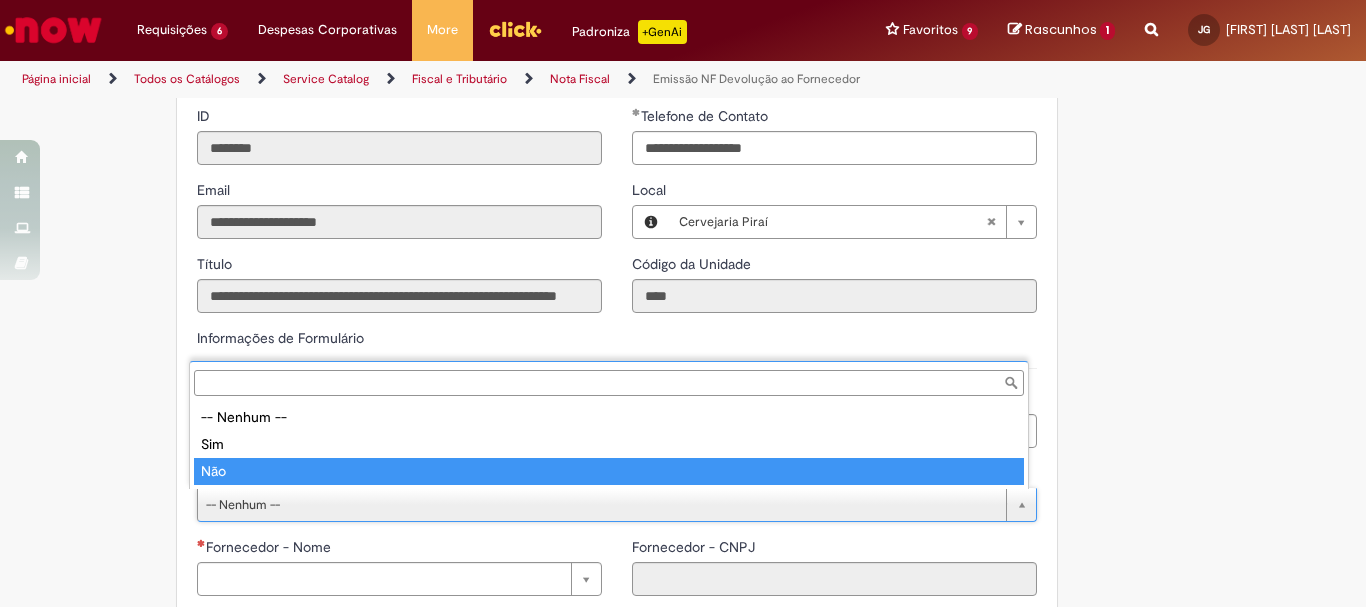 type on "***" 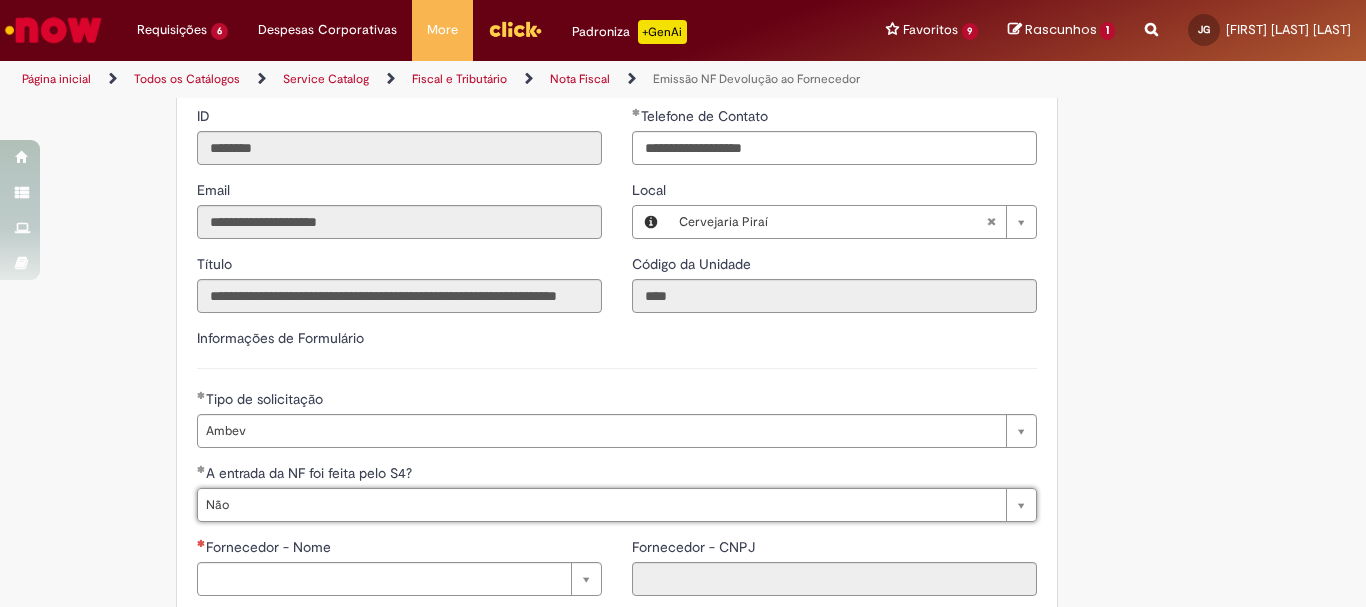 scroll, scrollTop: 700, scrollLeft: 0, axis: vertical 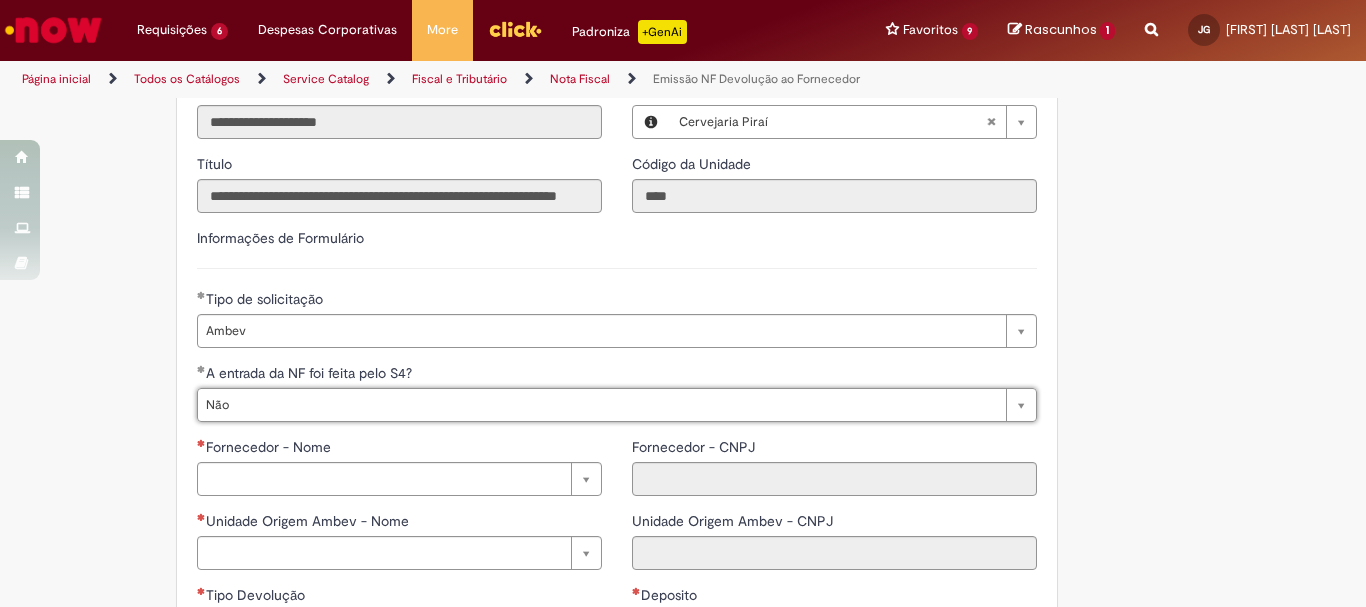 click on "Fornecedor - Nome" at bounding box center (399, 449) 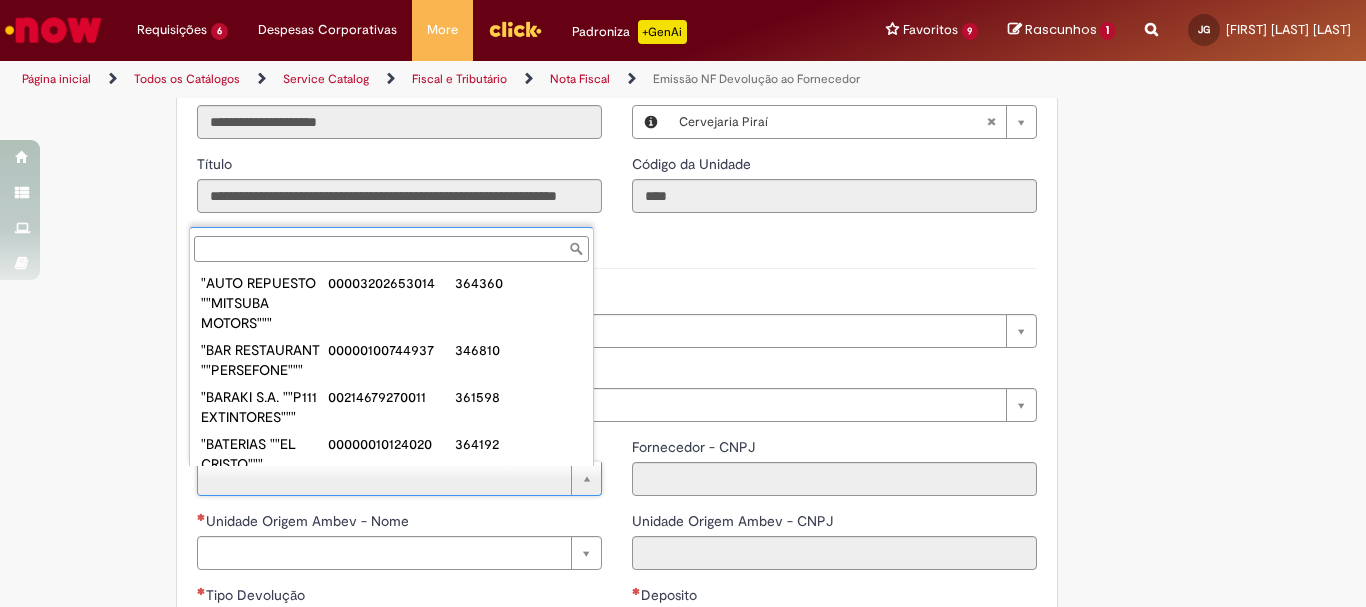 paste on "**********" 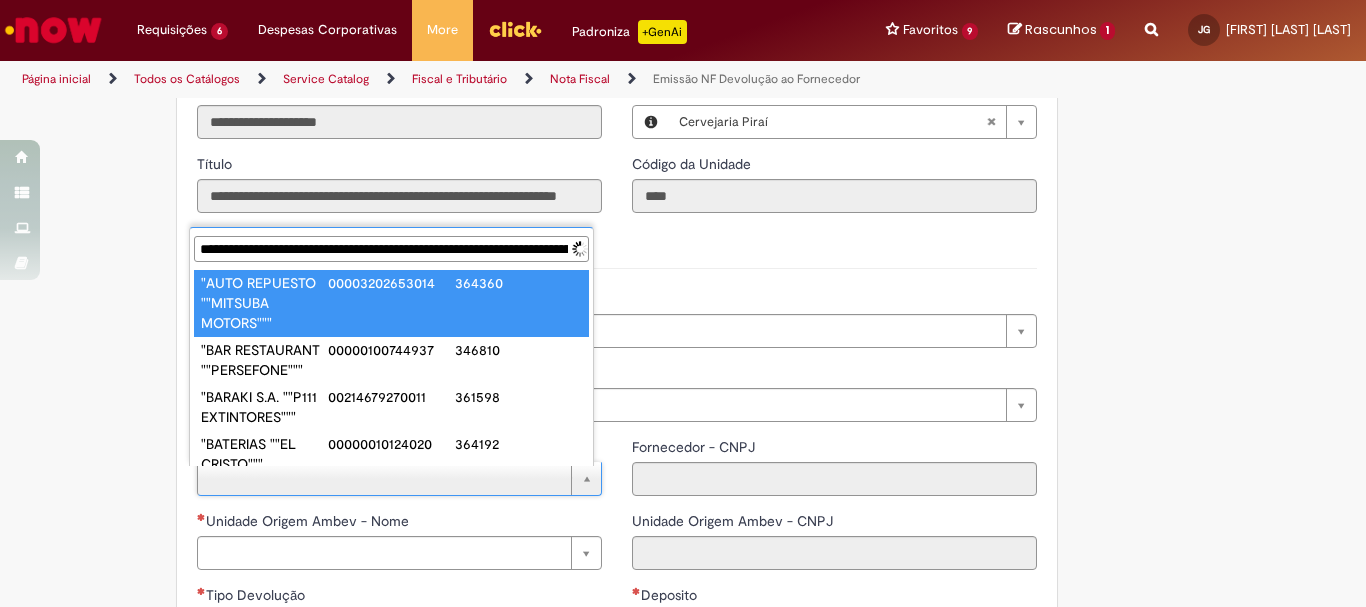 scroll, scrollTop: 0, scrollLeft: 152, axis: horizontal 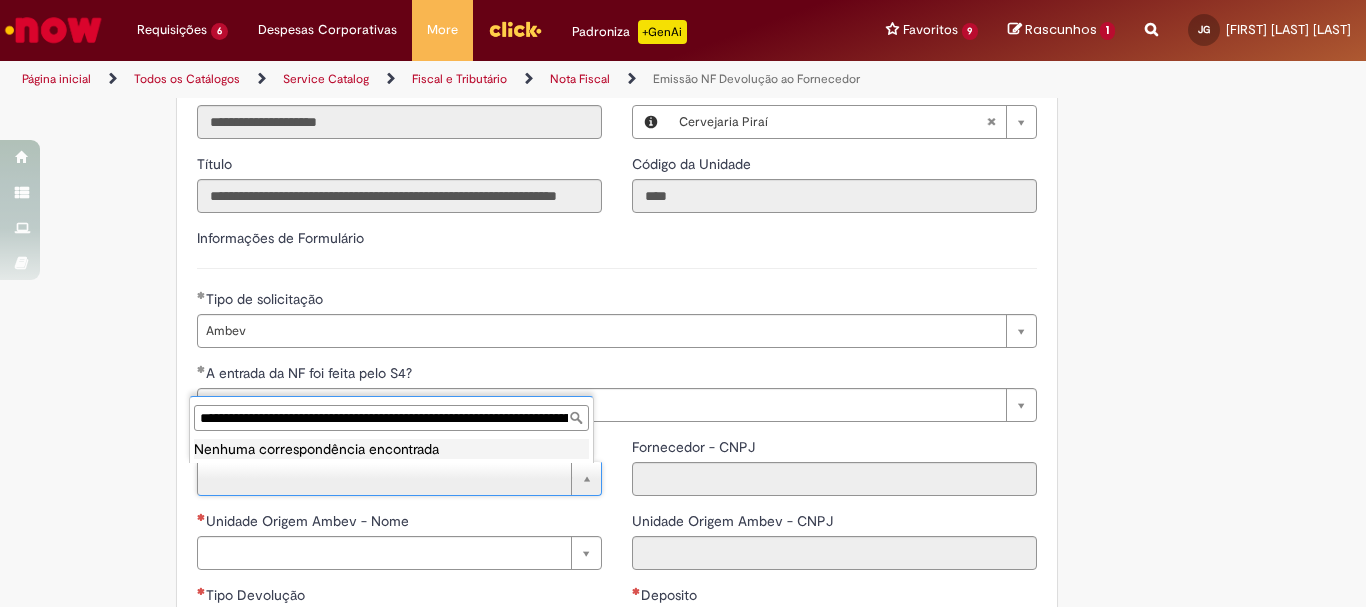 drag, startPoint x: 556, startPoint y: 418, endPoint x: 4, endPoint y: 303, distance: 563.8519 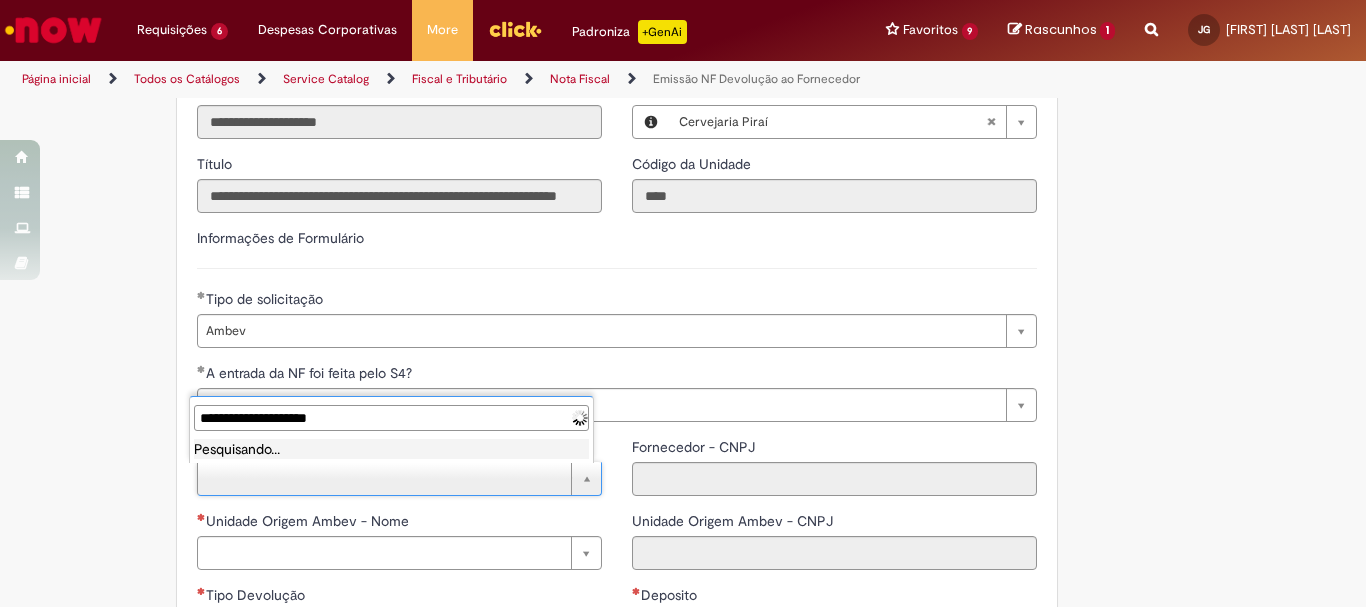 type on "**********" 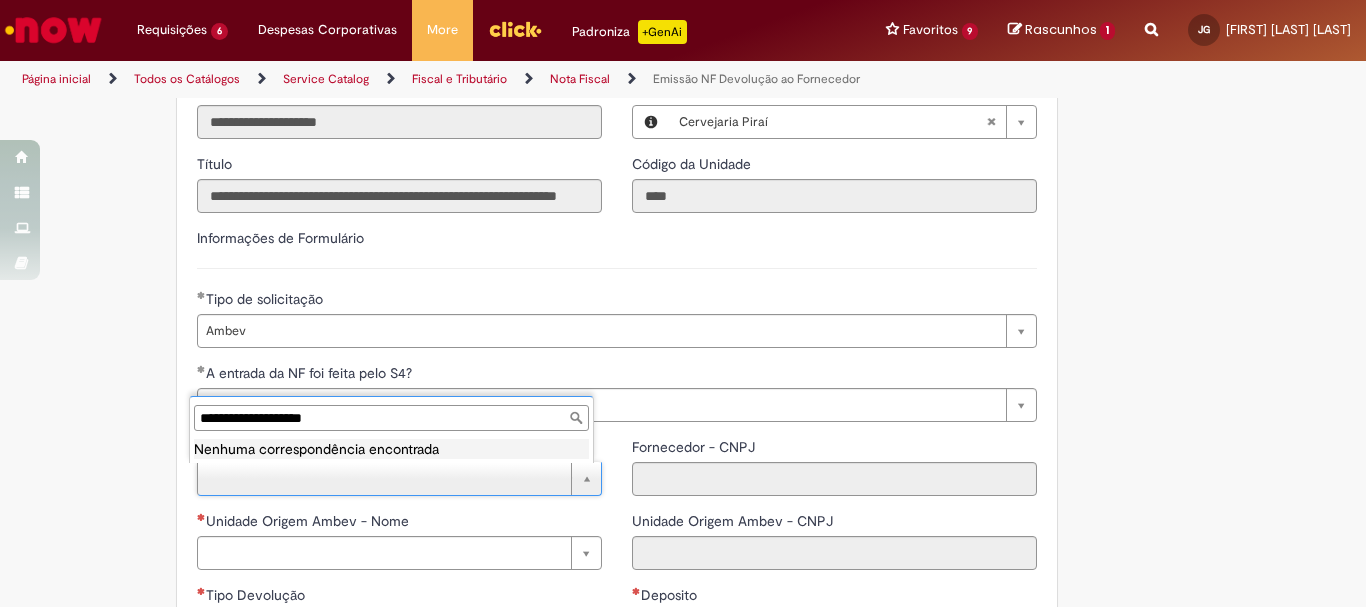 drag, startPoint x: 384, startPoint y: 413, endPoint x: 0, endPoint y: 246, distance: 418.74216 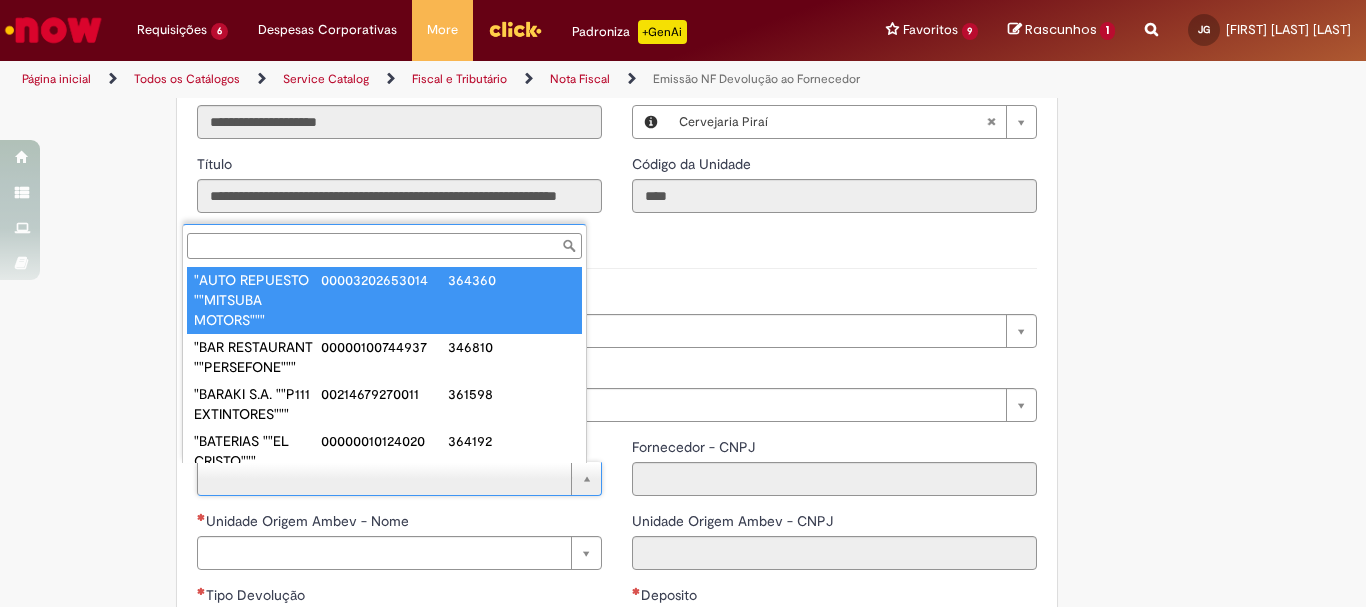 paste on "**********" 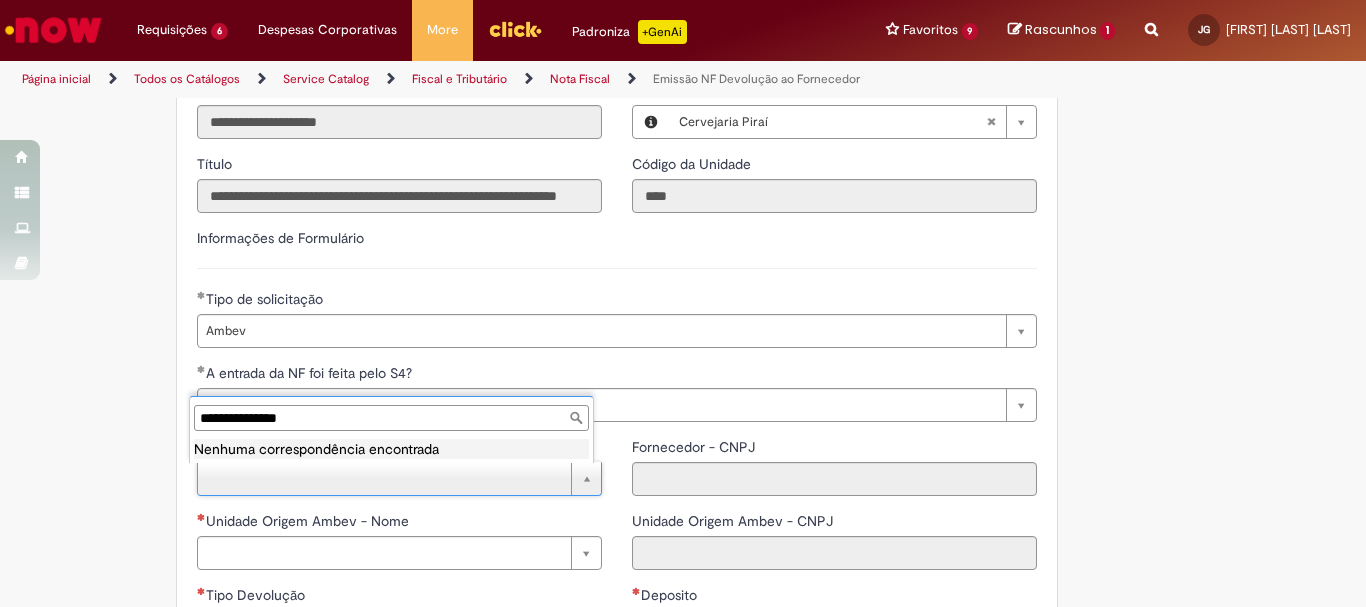 type on "**********" 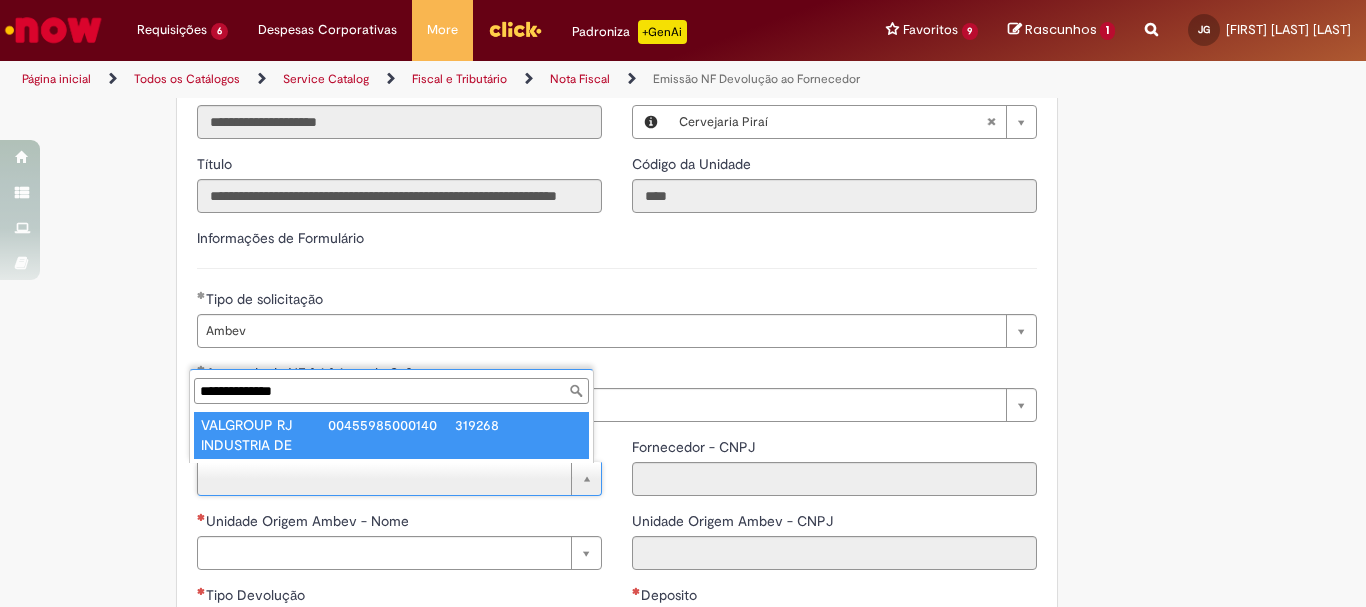 type on "**********" 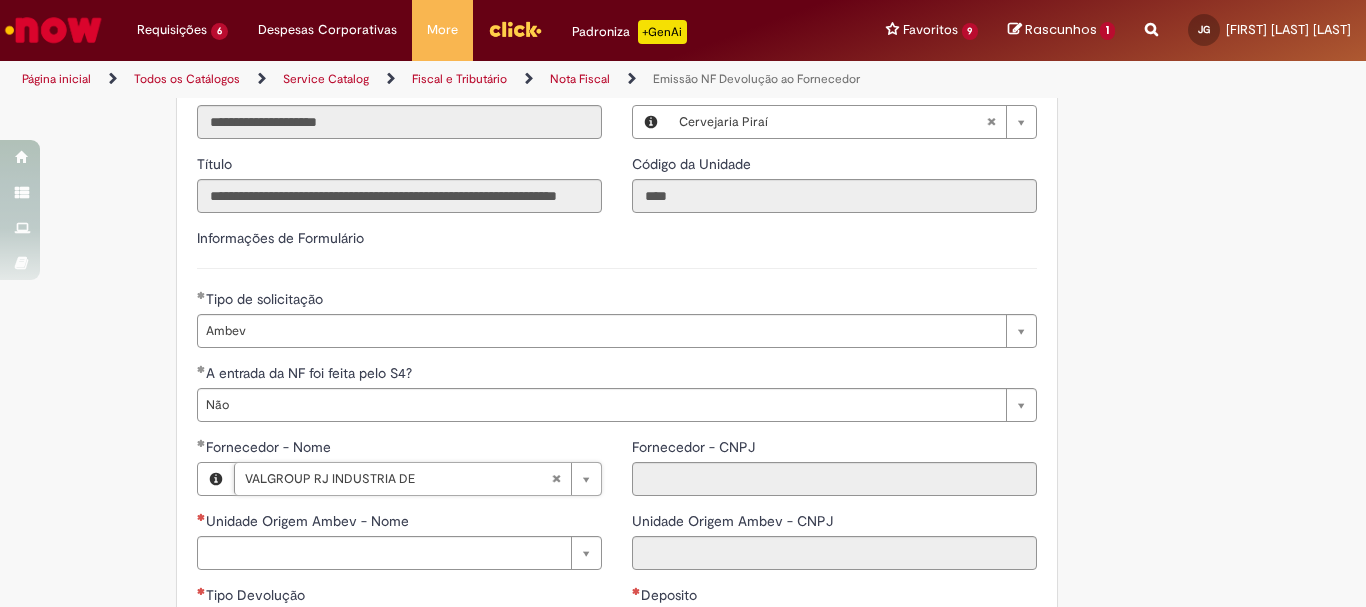 type on "**********" 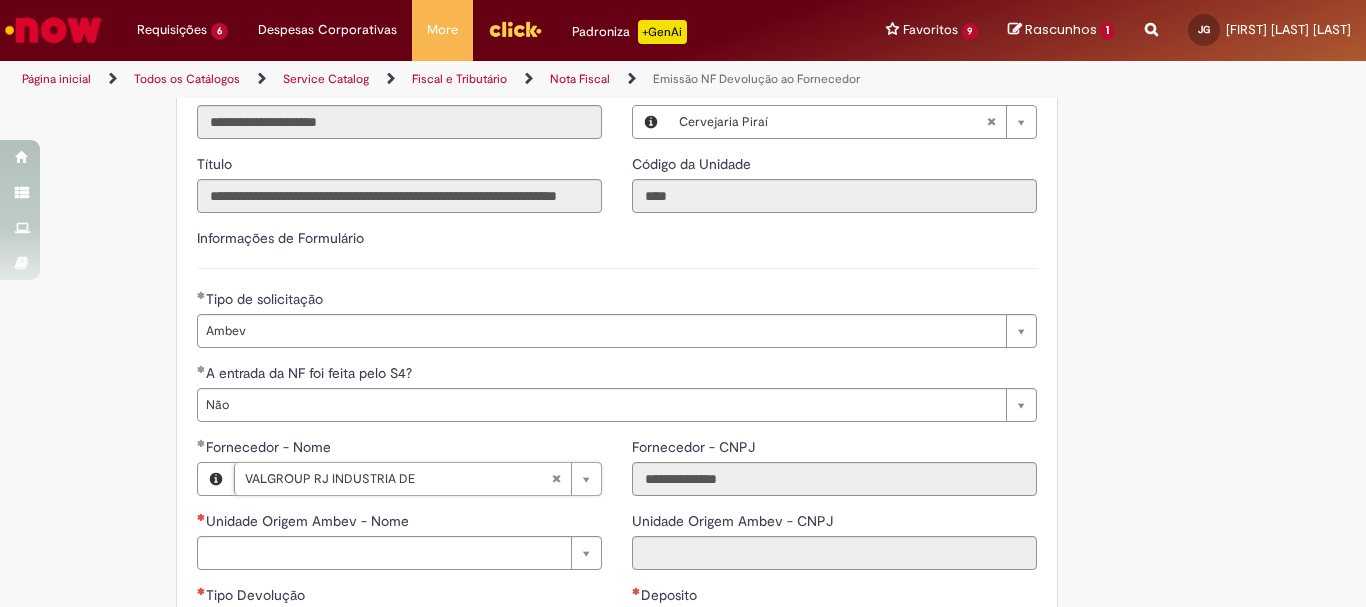 scroll, scrollTop: 800, scrollLeft: 0, axis: vertical 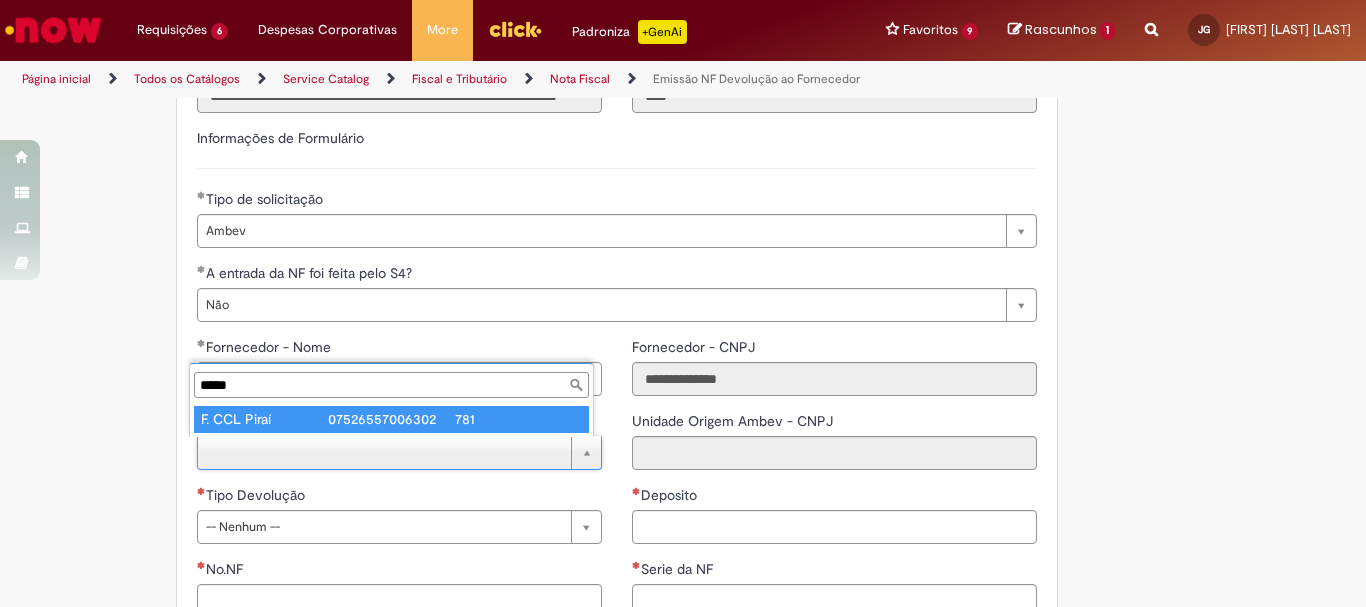 type on "*****" 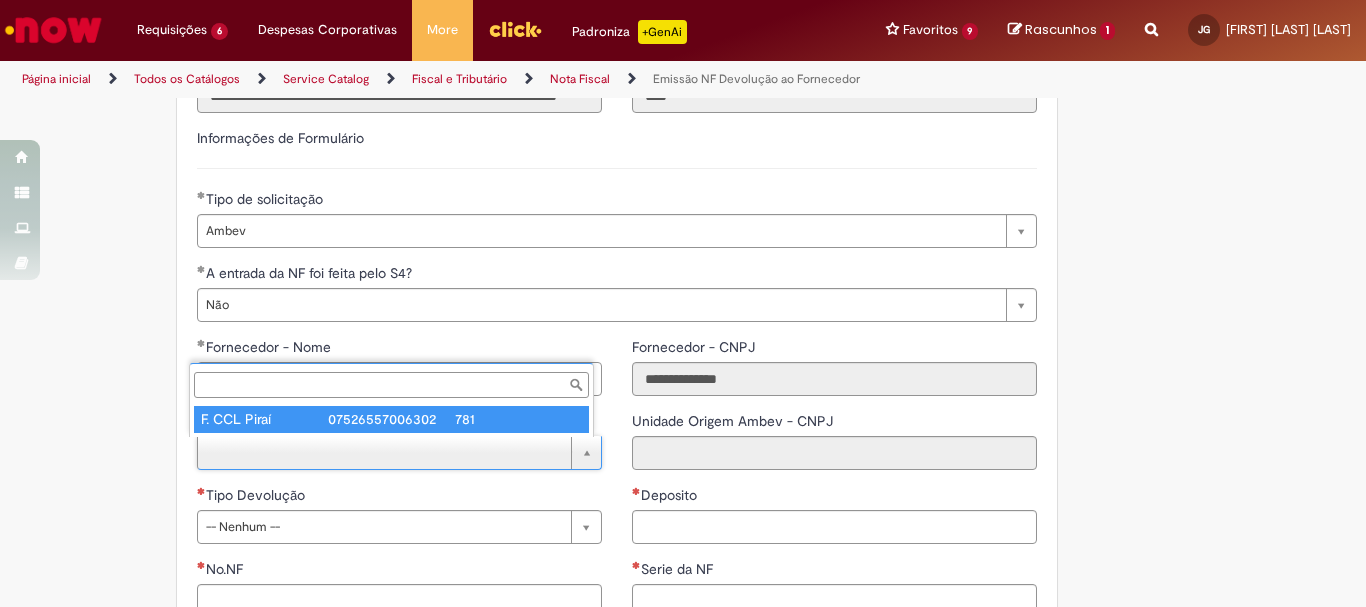 type on "**********" 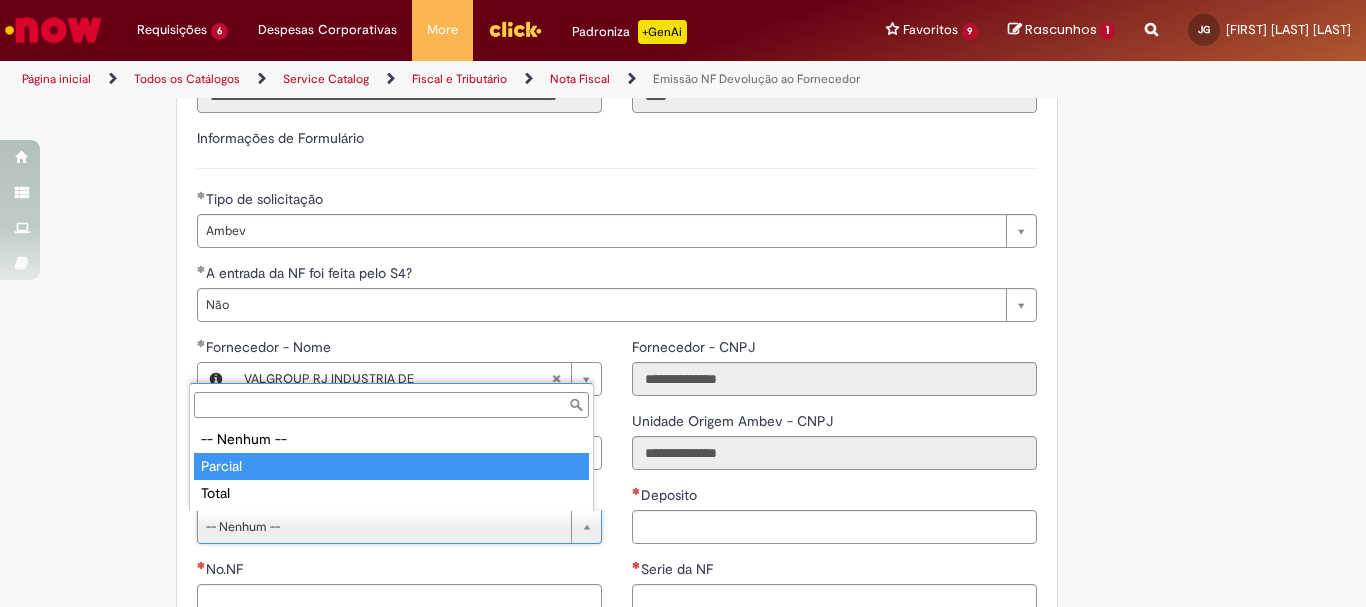 type on "*******" 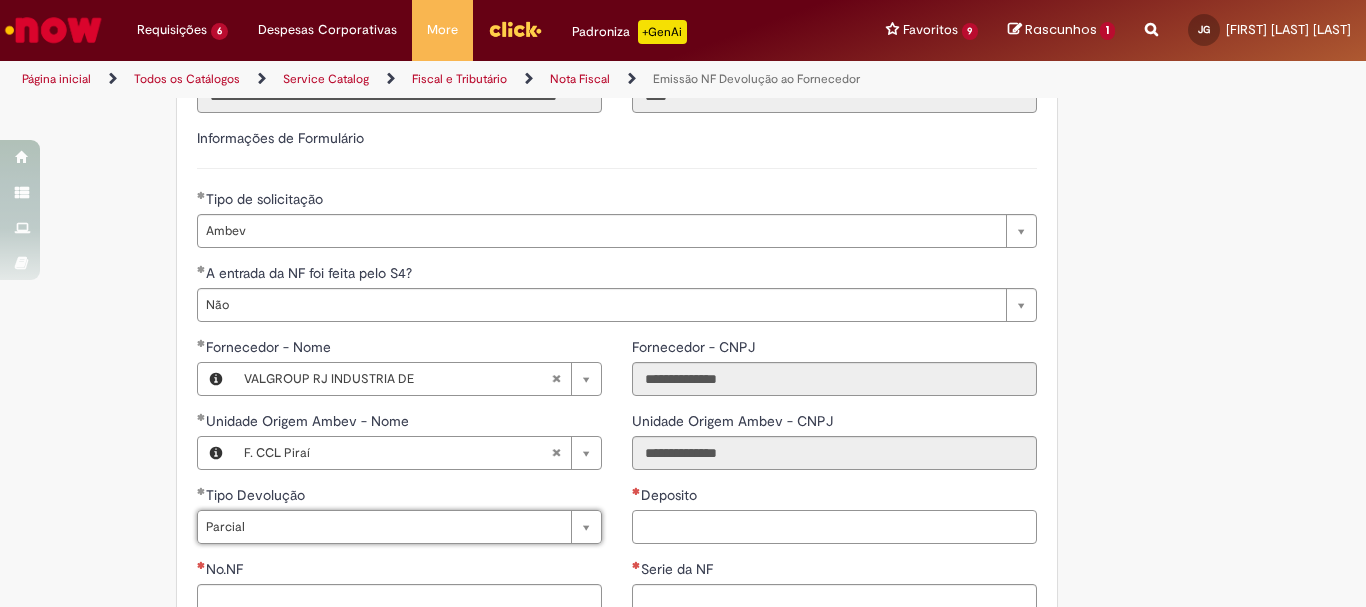 click on "Deposito" at bounding box center [834, 527] 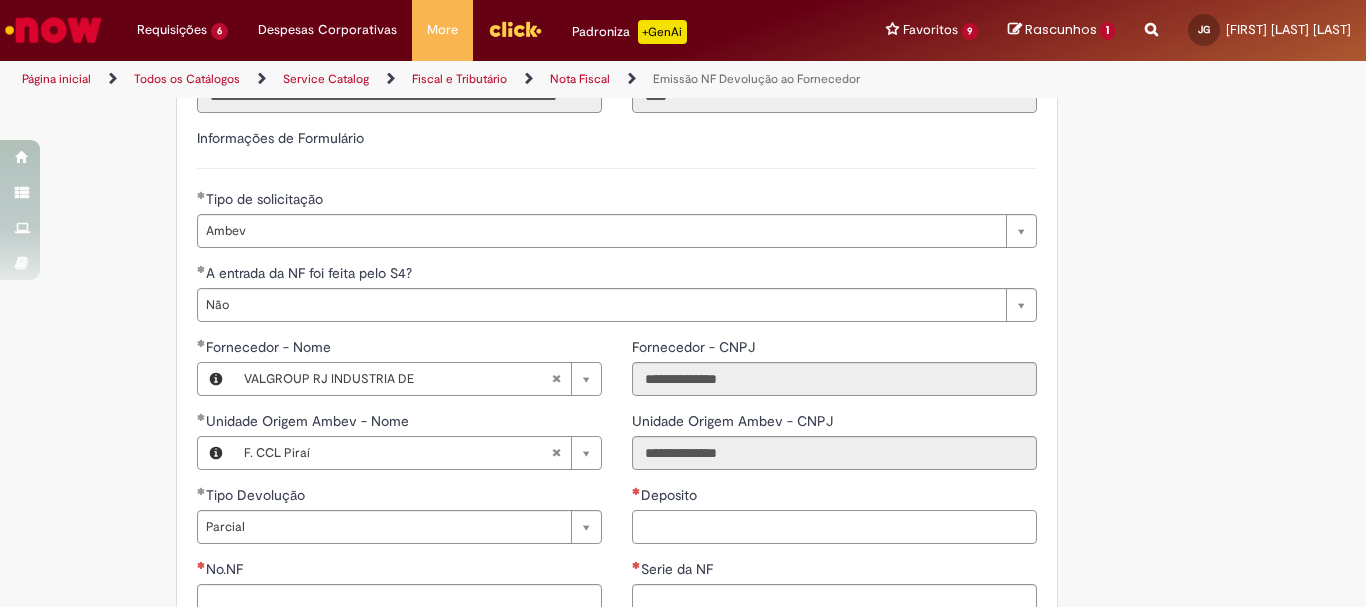 click on "Deposito" at bounding box center (834, 527) 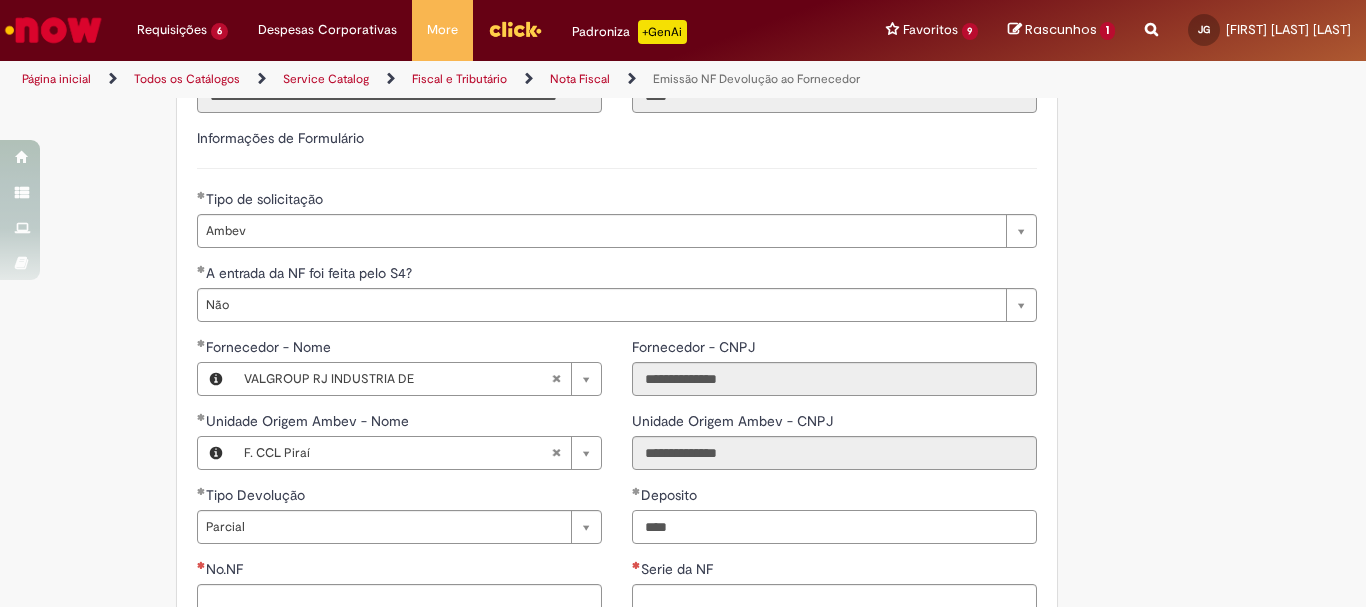 type on "****" 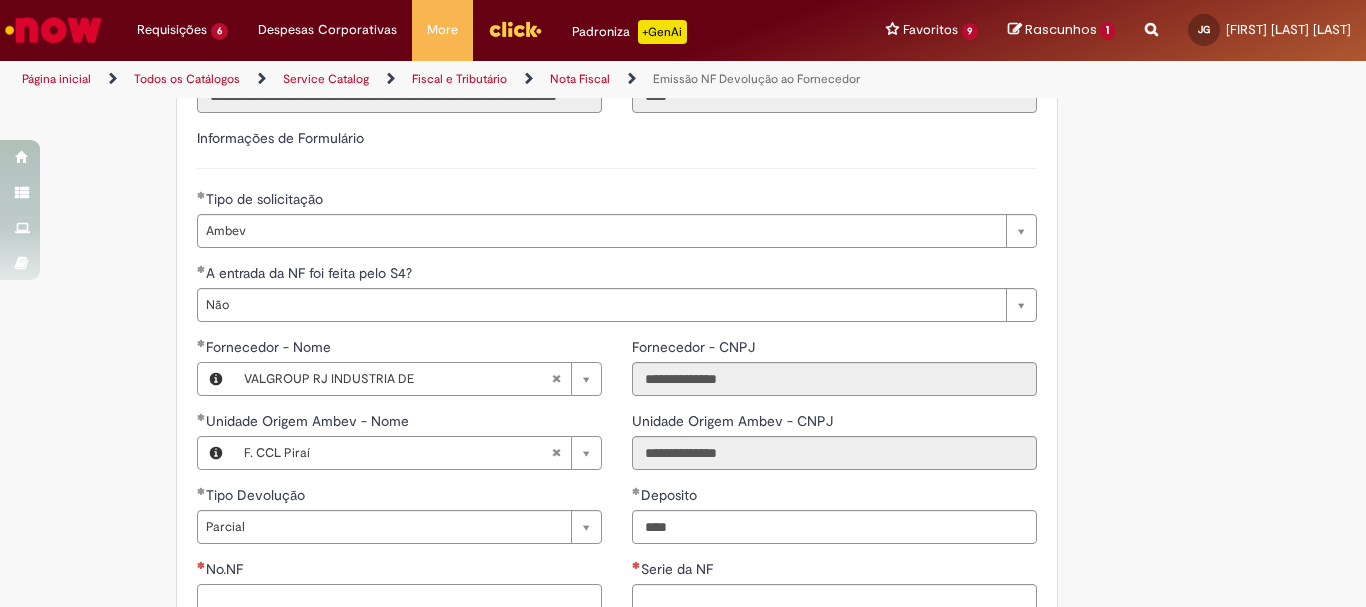 click on "No.NF" at bounding box center (399, 601) 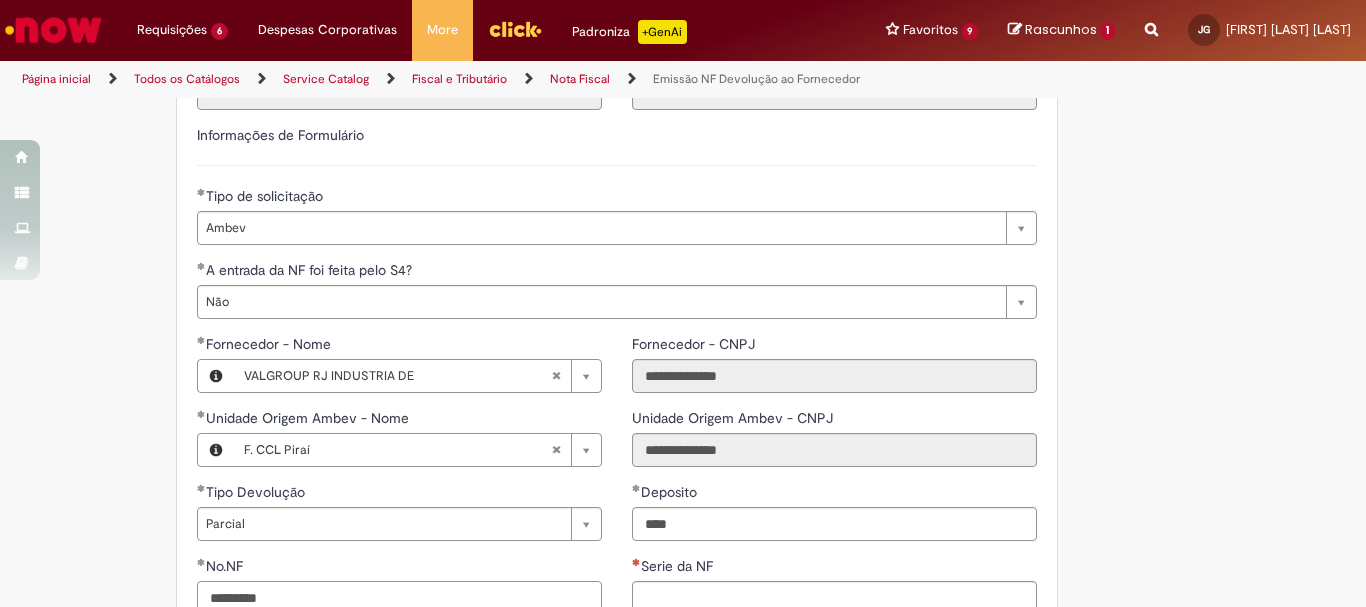 type on "*********" 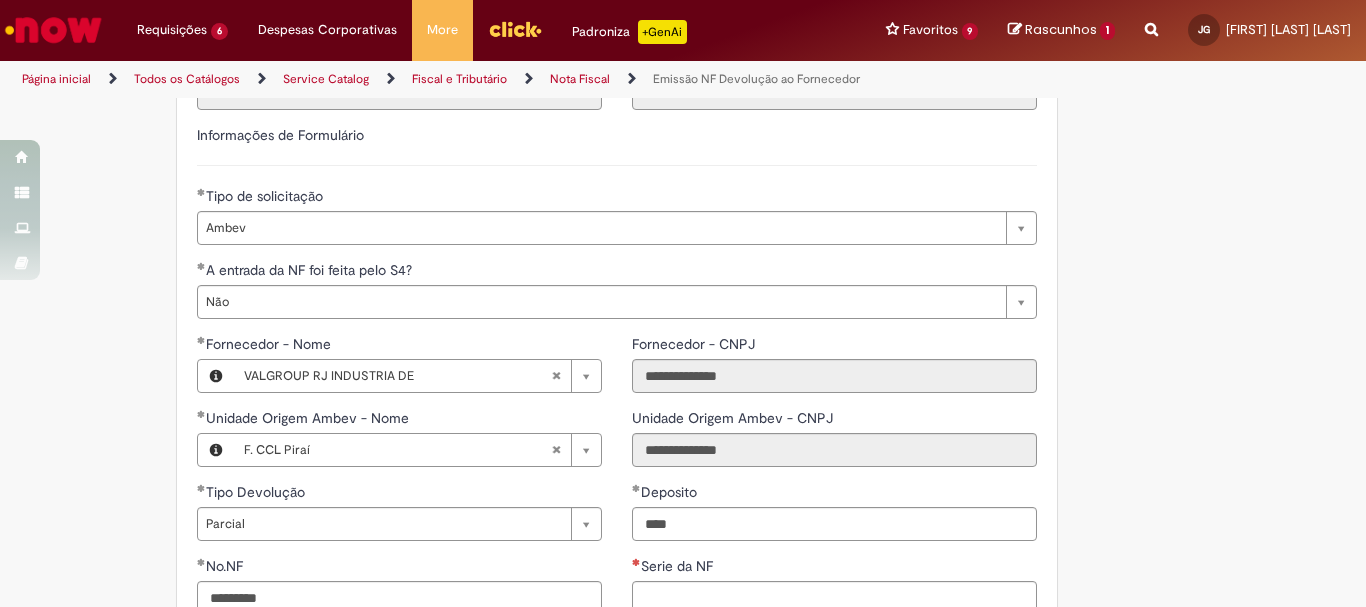 scroll, scrollTop: 1123, scrollLeft: 0, axis: vertical 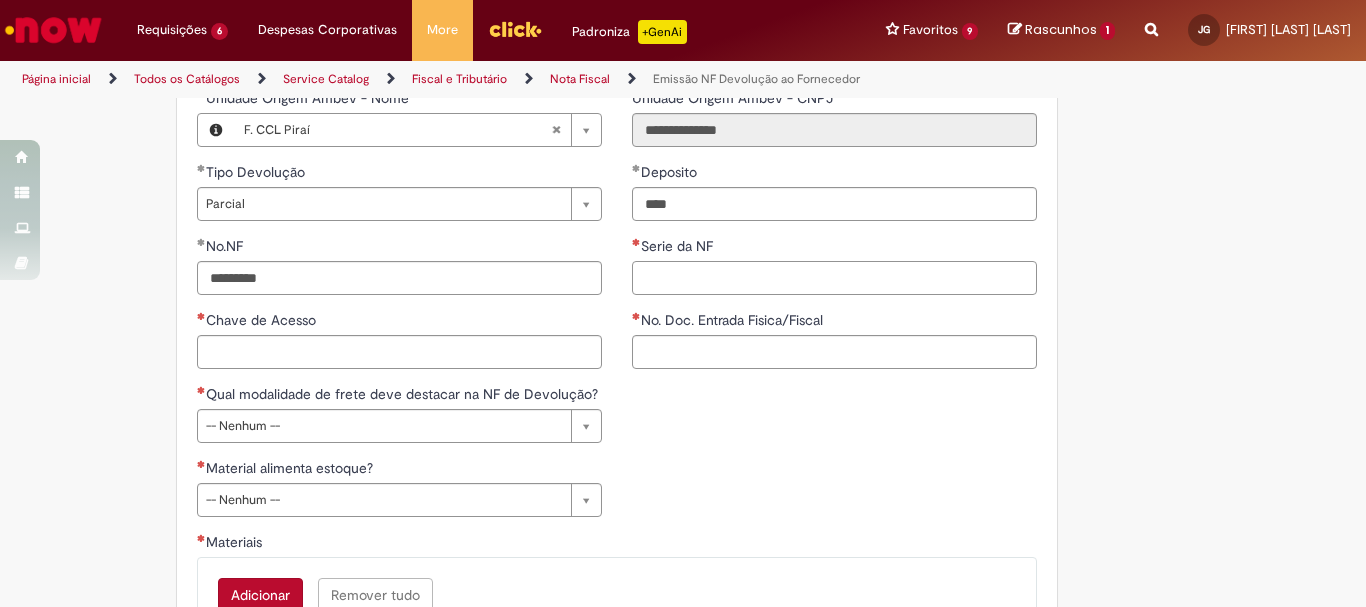 click on "Serie da NF" at bounding box center [834, 278] 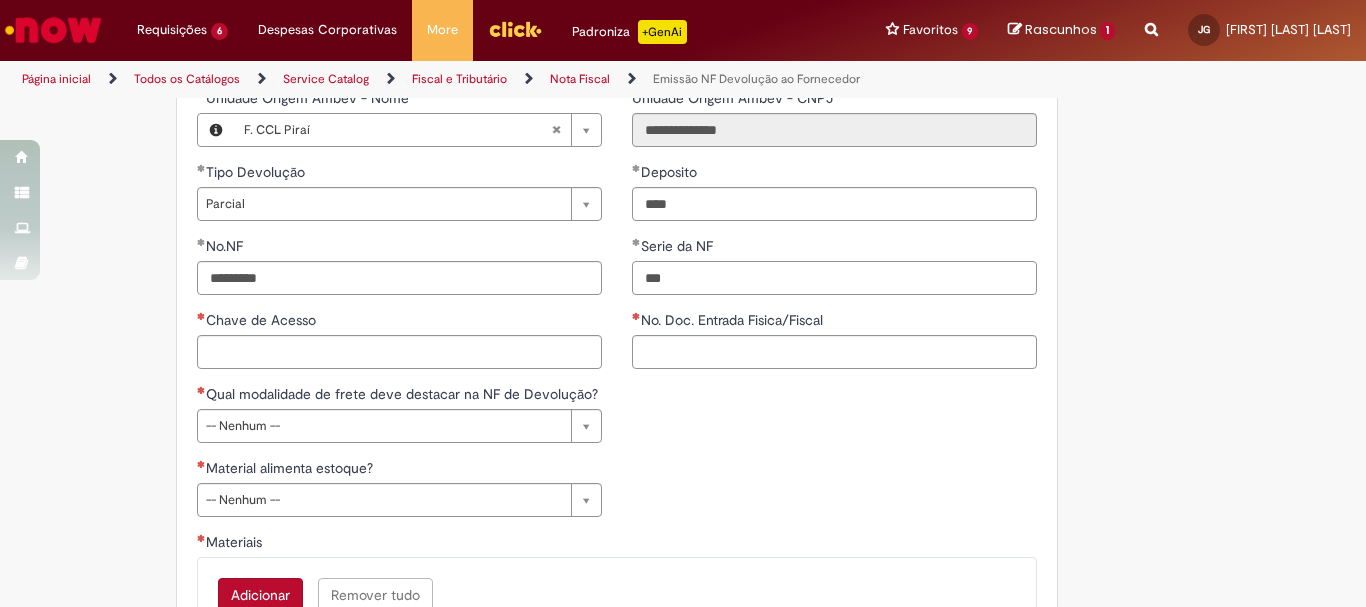type on "***" 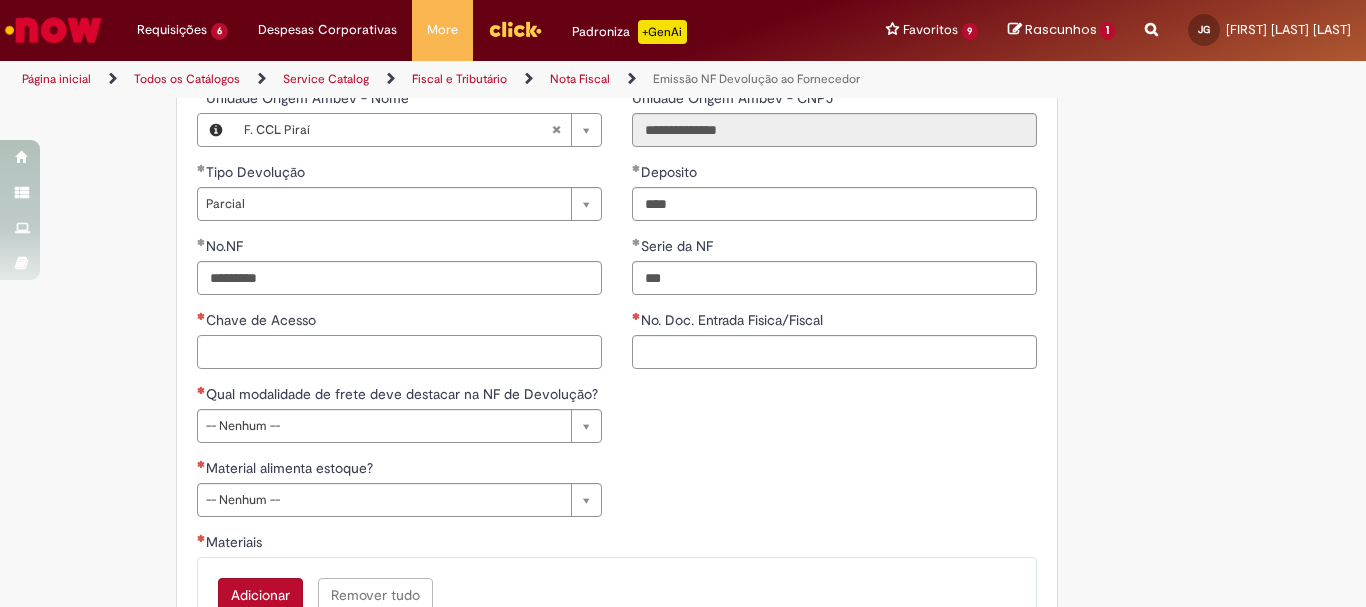 click on "Chave de Acesso" at bounding box center [399, 352] 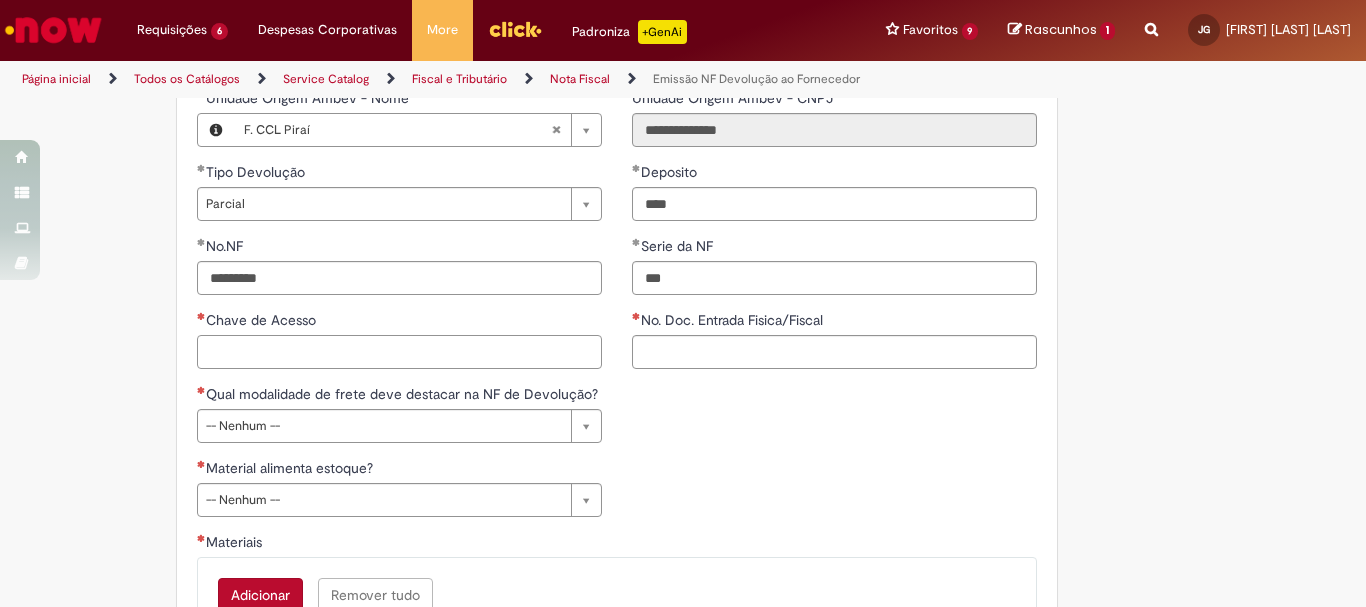 click on "Chave de Acesso" at bounding box center (399, 352) 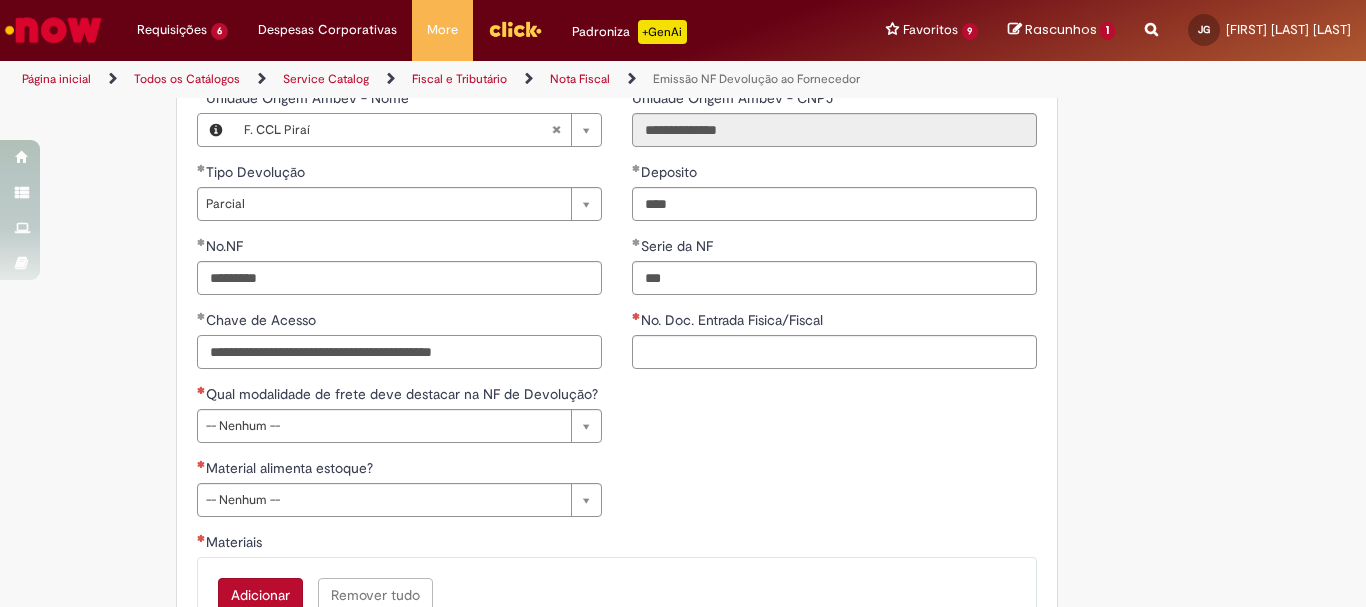 type on "**********" 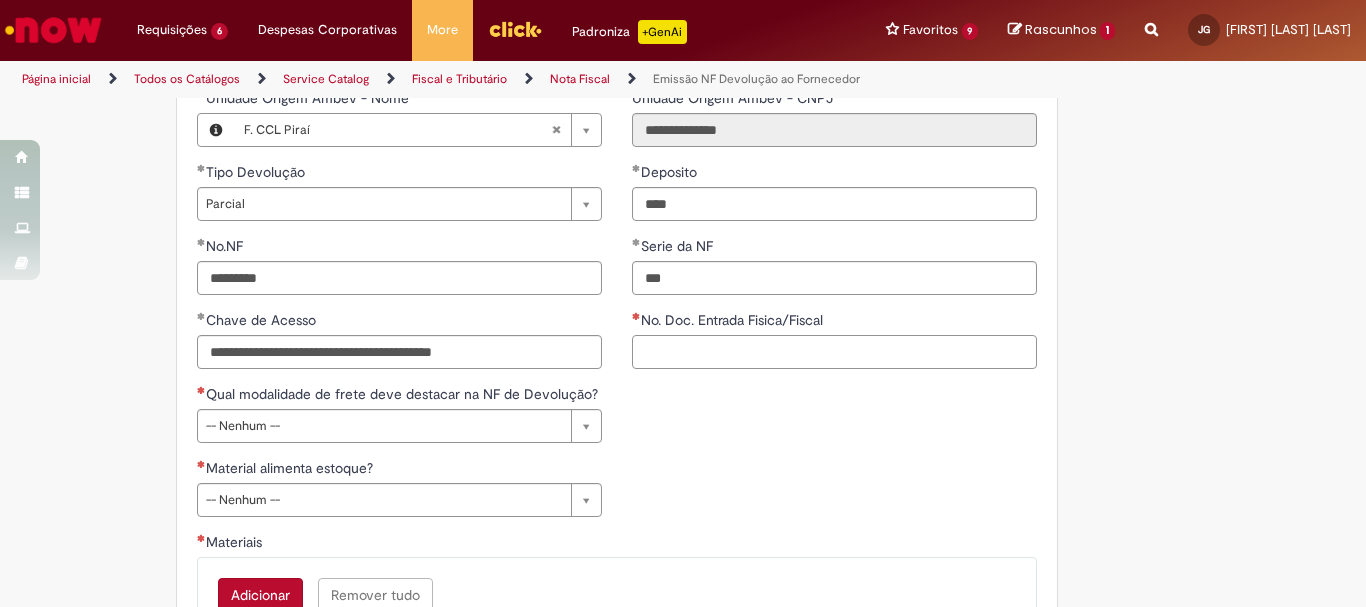click on "No. Doc. Entrada Fisica/Fiscal" at bounding box center (834, 352) 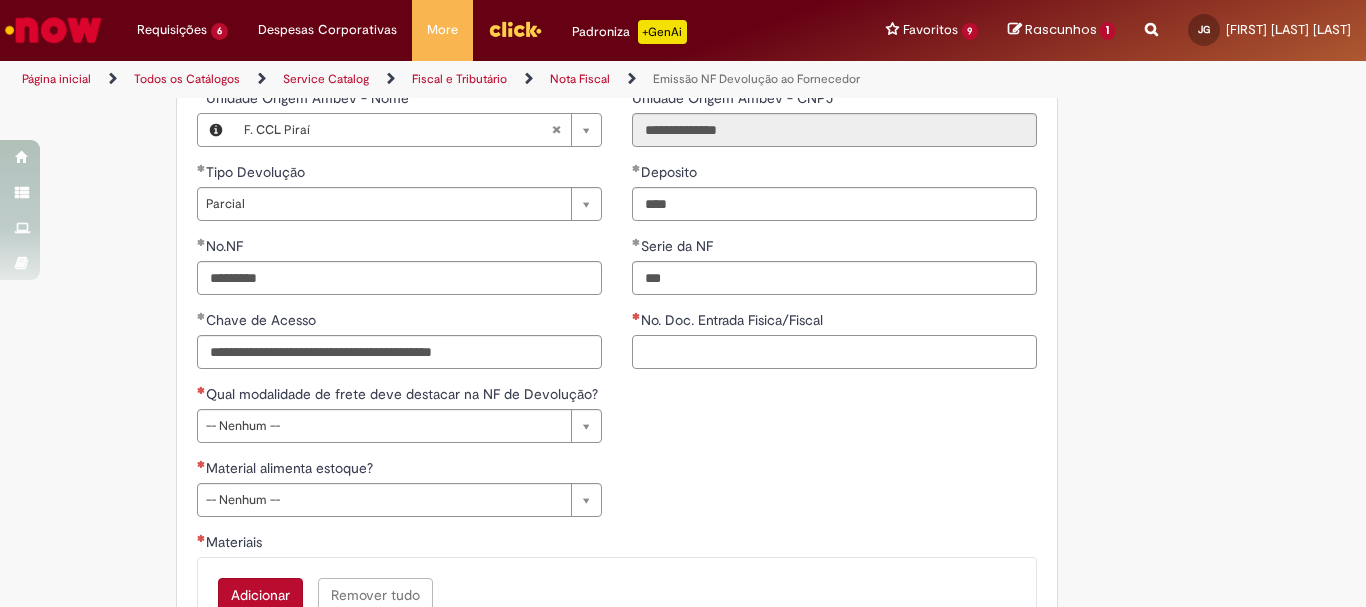 paste on "**********" 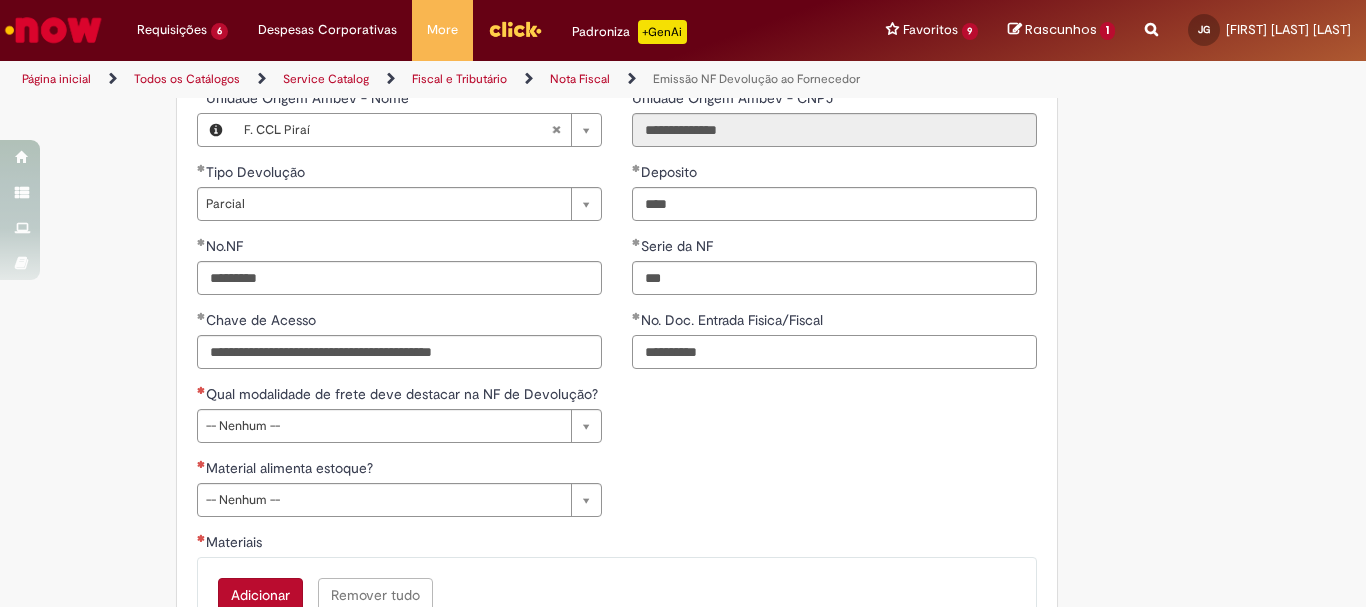 type on "**********" 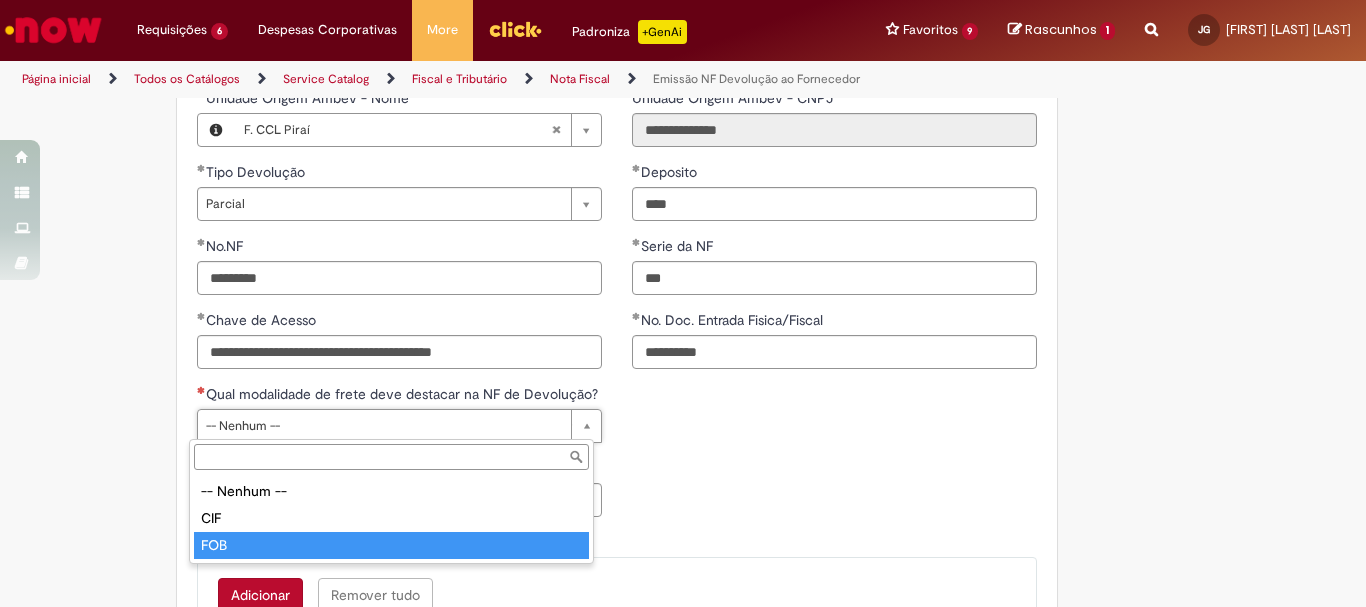 type on "***" 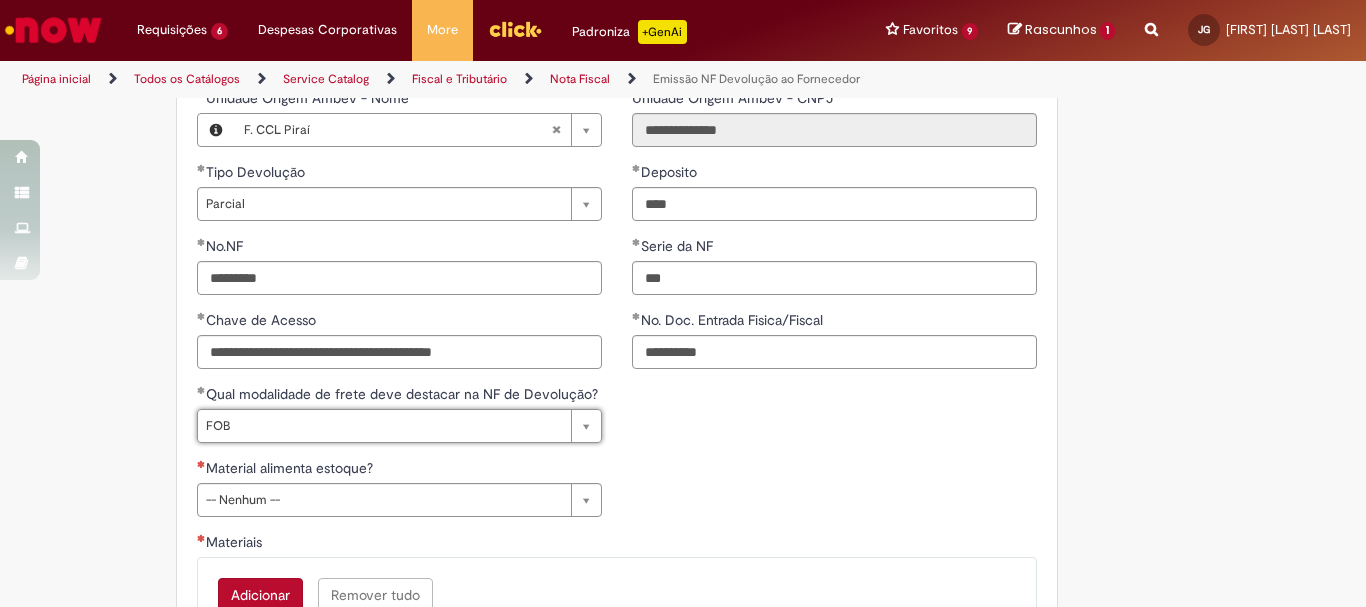 click on "**********" at bounding box center [617, 458] 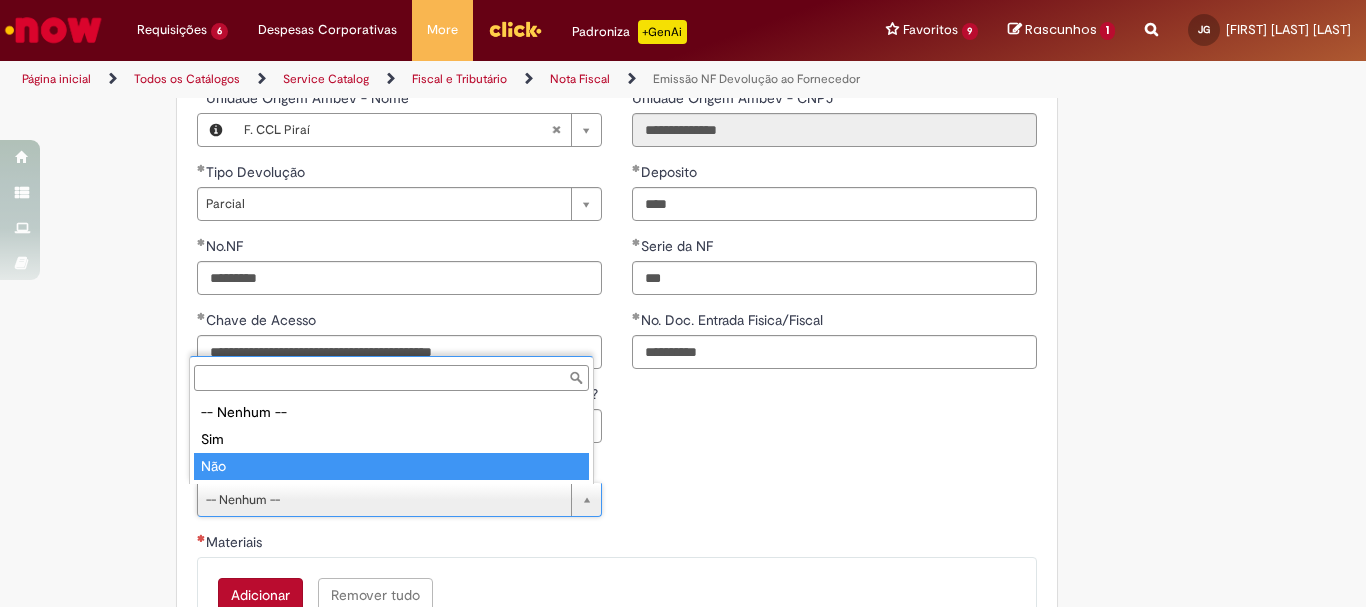 type on "***" 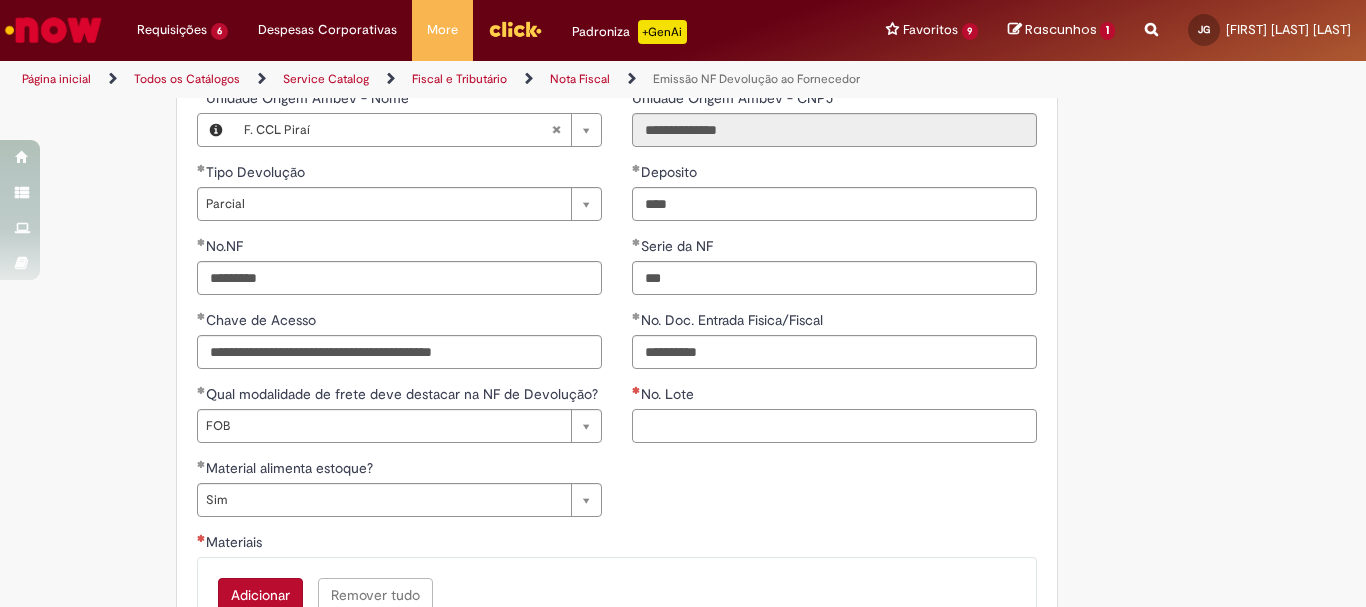 click on "No. Lote" at bounding box center [834, 426] 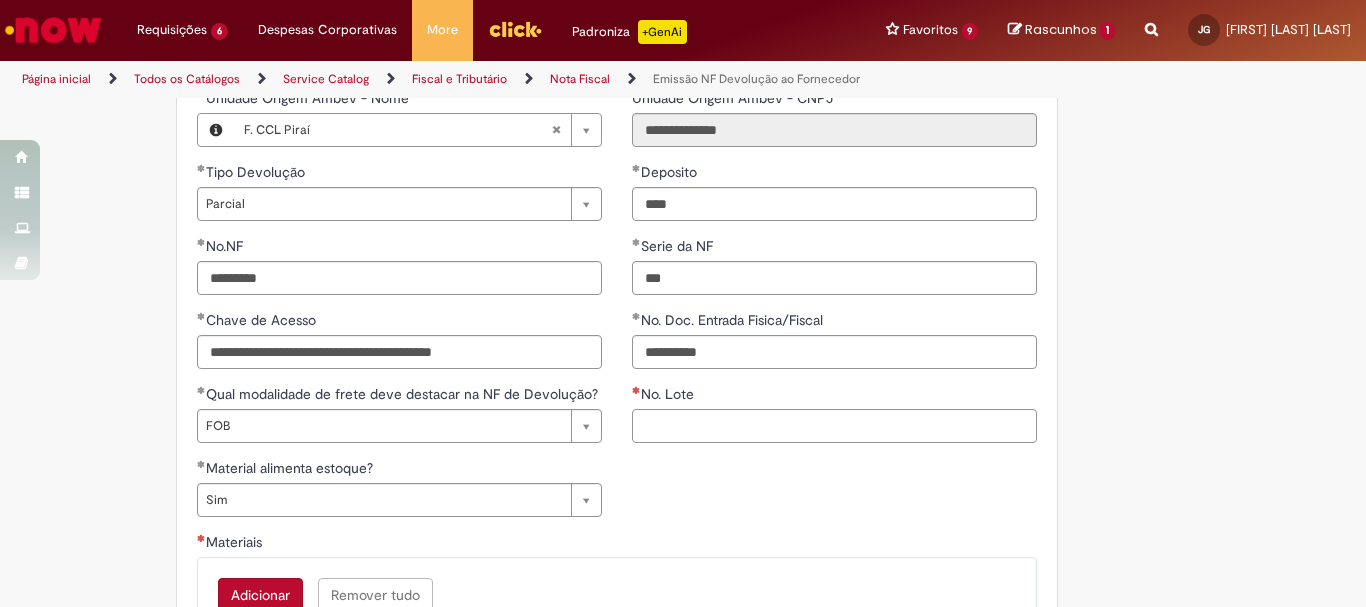 paste on "**********" 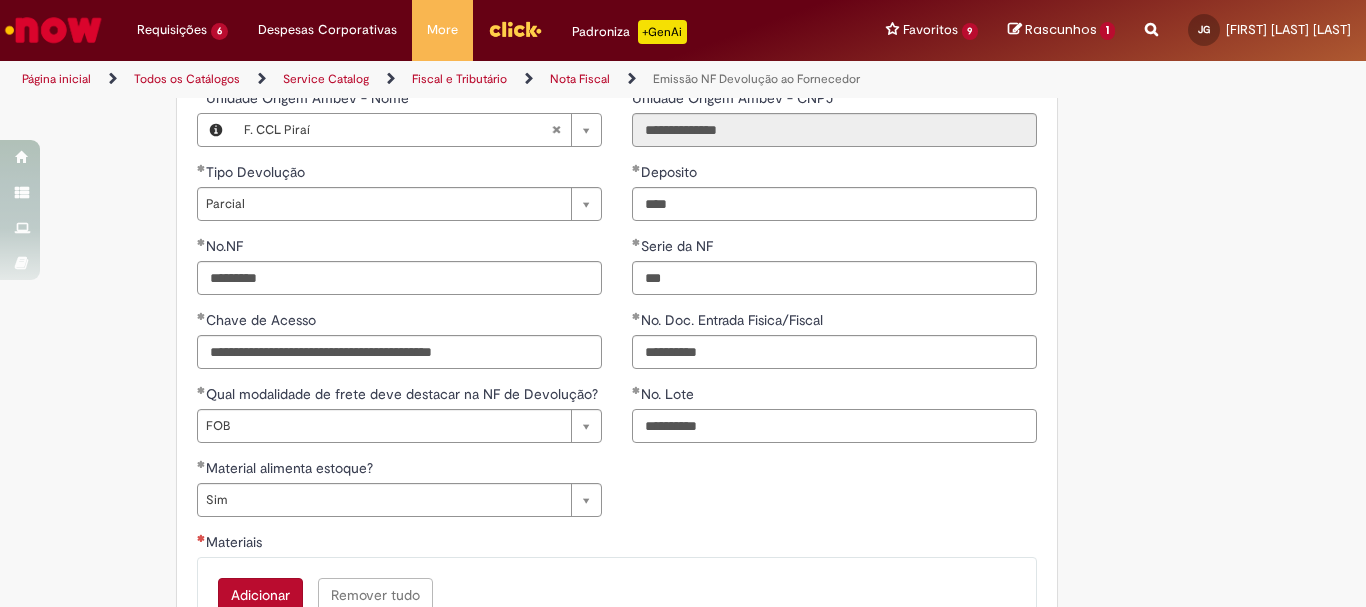 scroll, scrollTop: 1223, scrollLeft: 0, axis: vertical 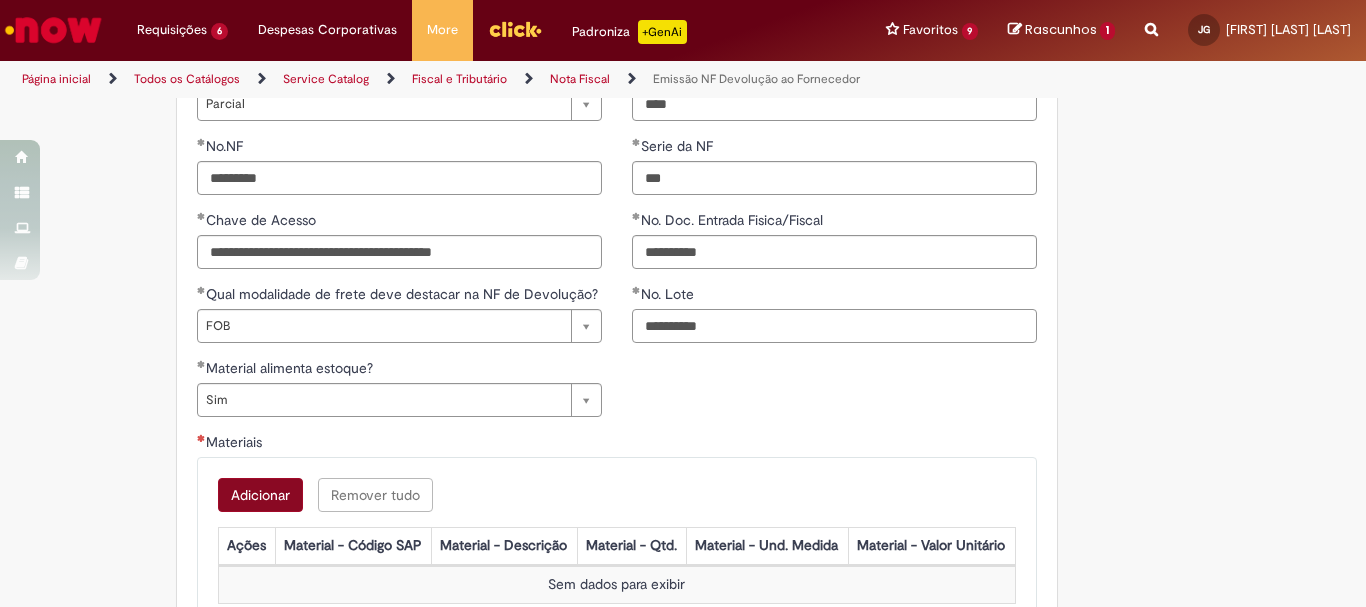 type on "**********" 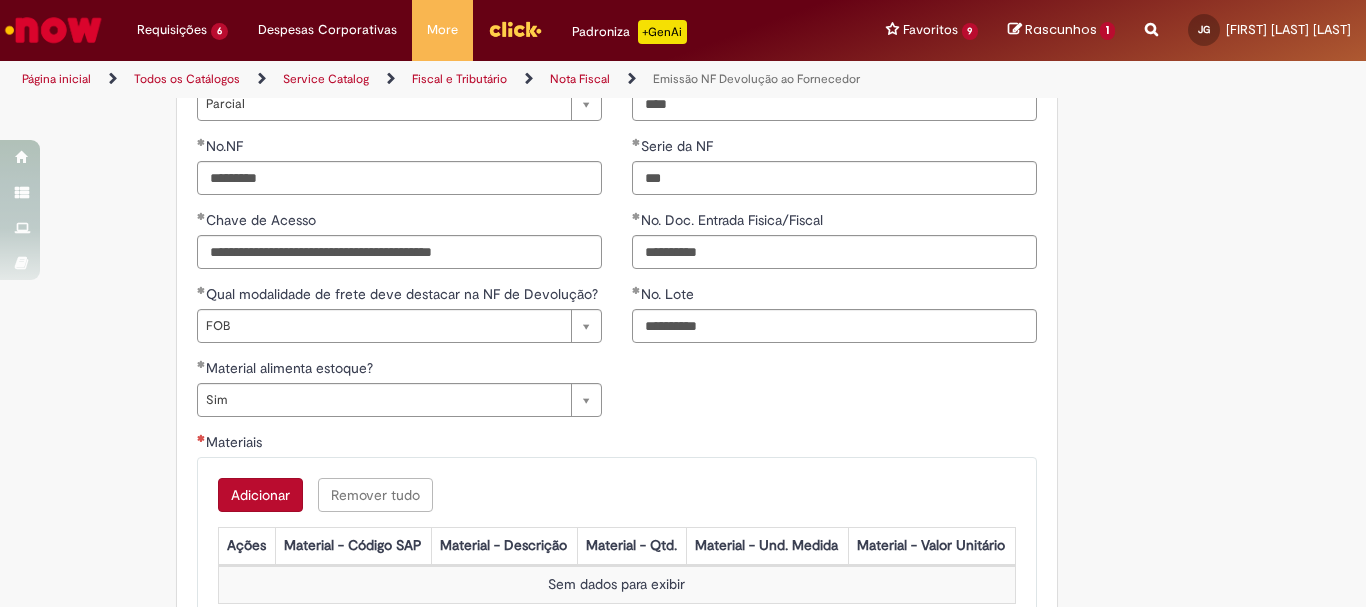 click on "Adicionar" at bounding box center (260, 495) 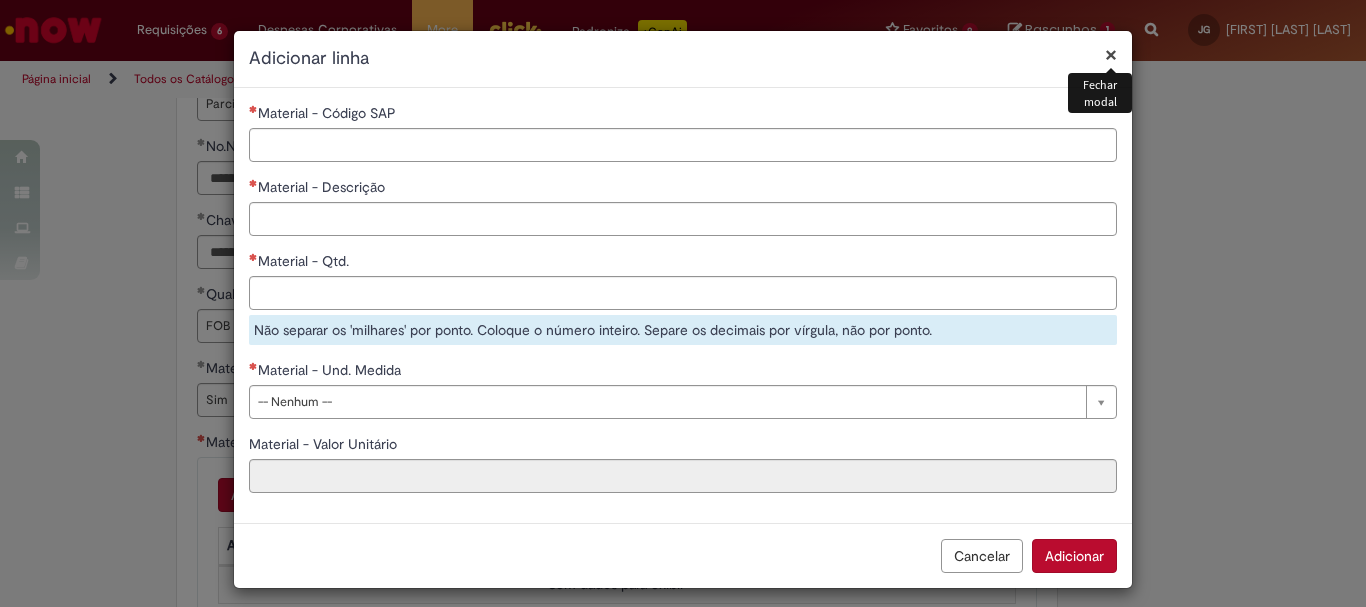 type 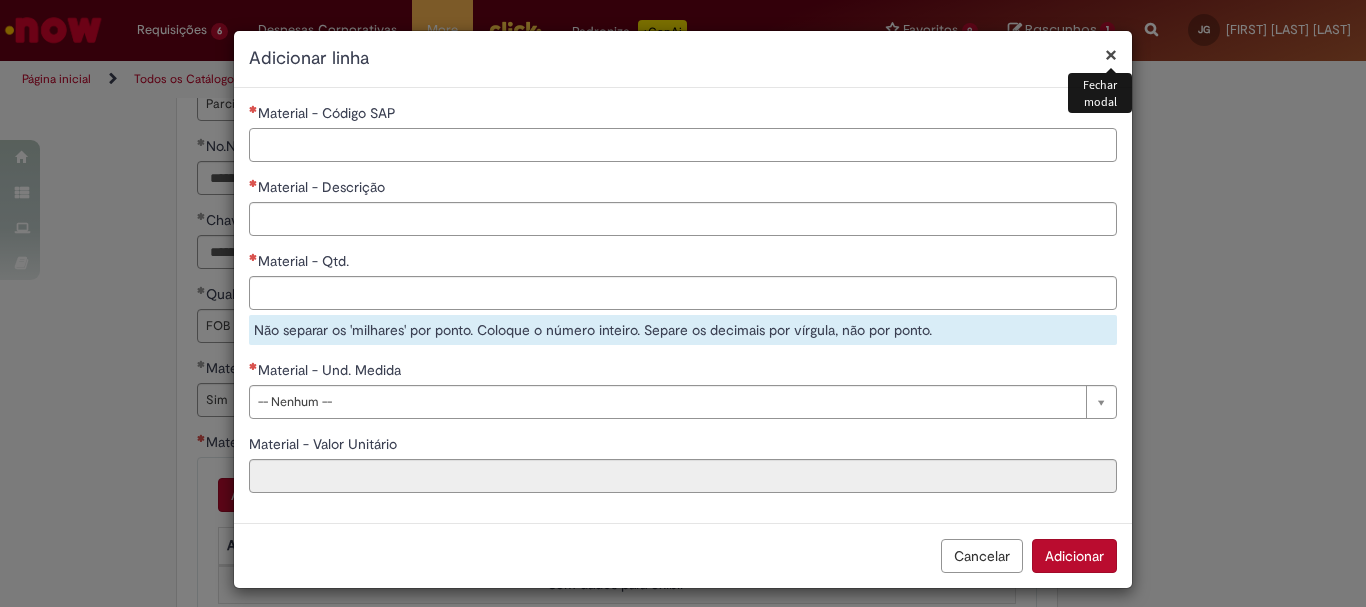 click on "Material - Código SAP" at bounding box center (683, 145) 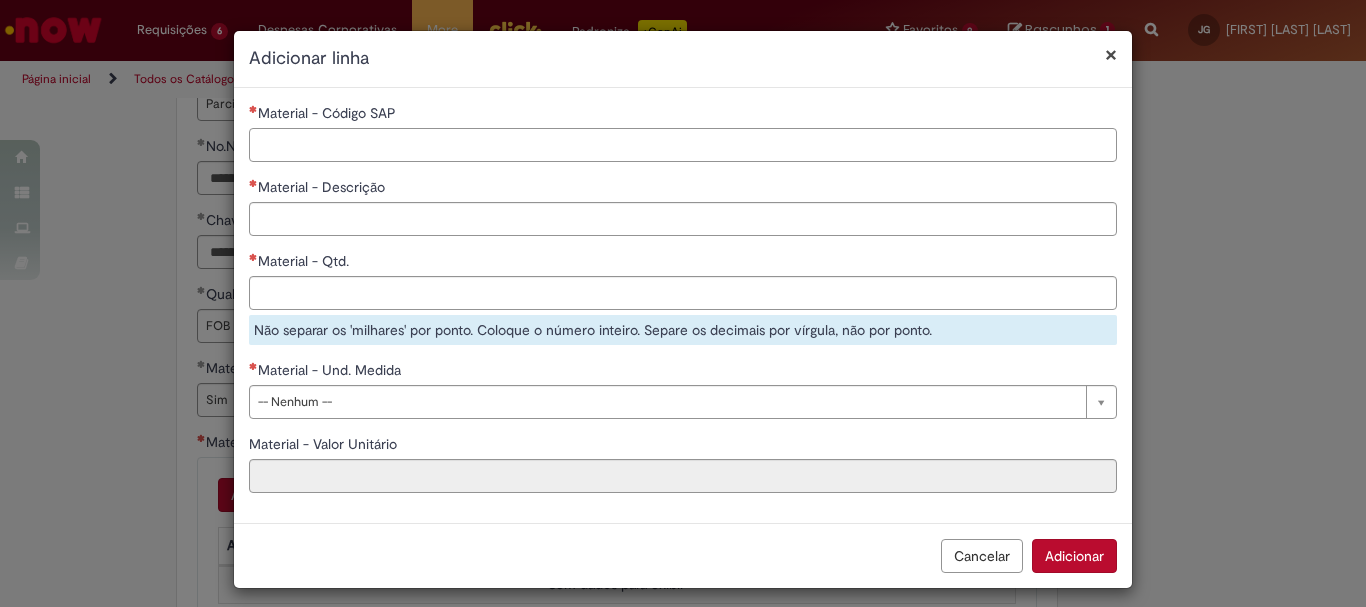 paste on "********" 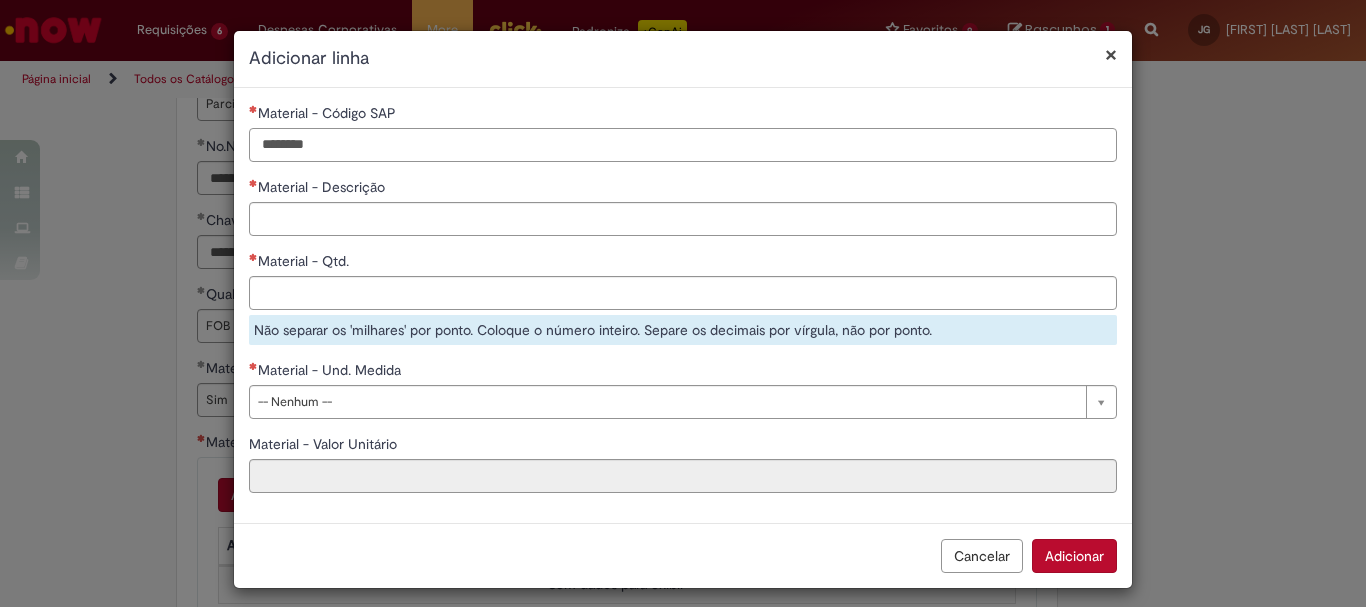 type on "********" 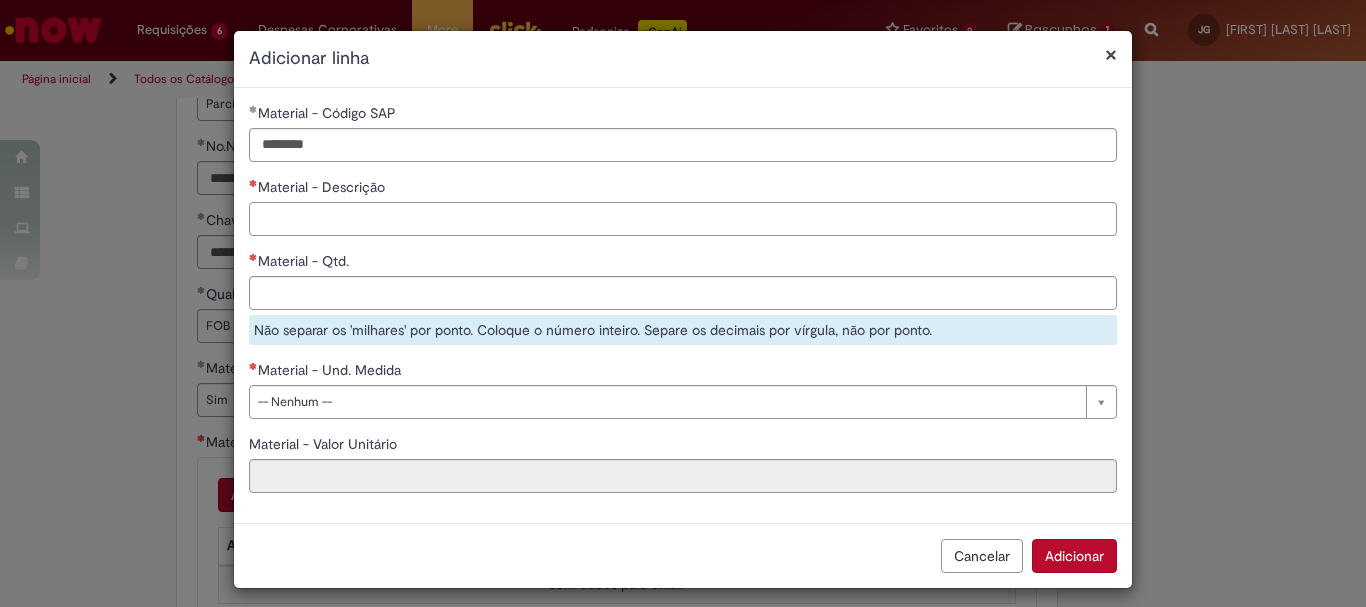 click on "Material - Descrição" at bounding box center (683, 219) 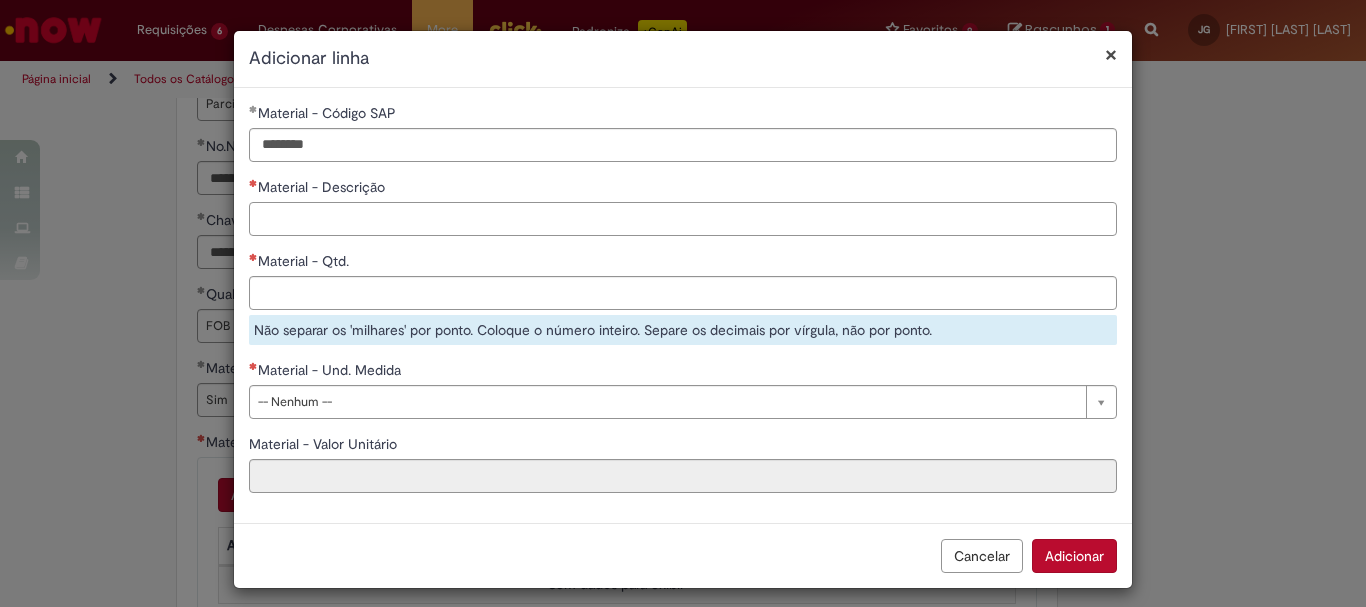 paste on "**********" 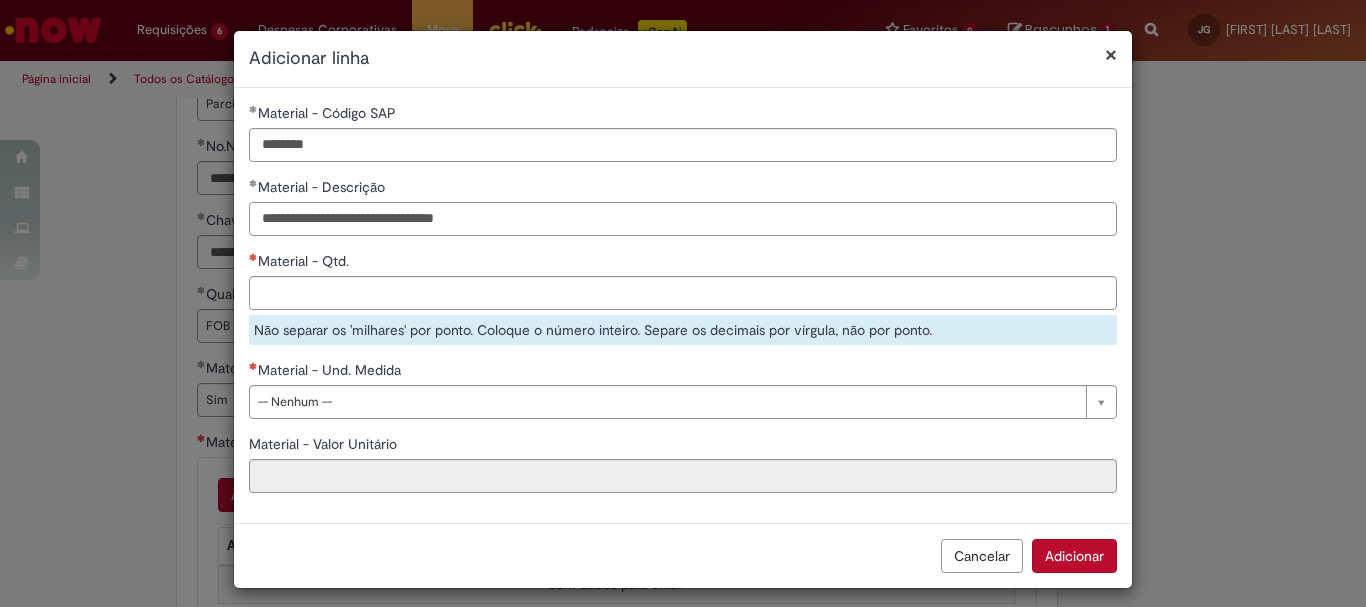 type on "**********" 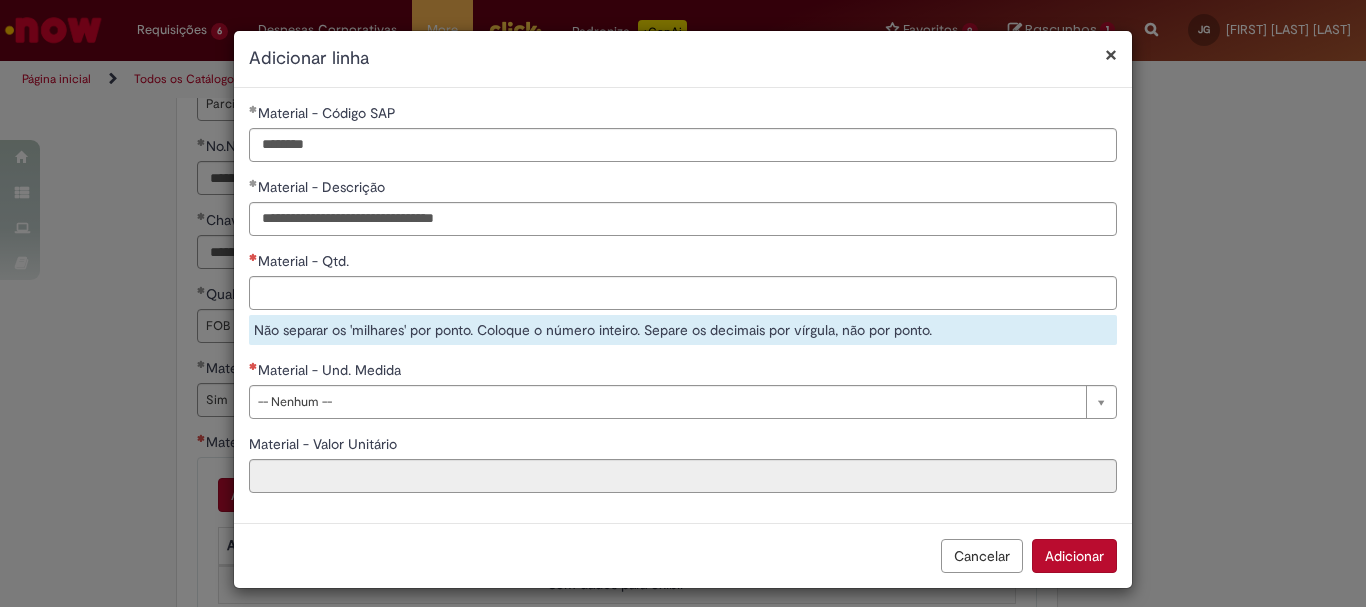click on "Material - Qtd." at bounding box center (683, 263) 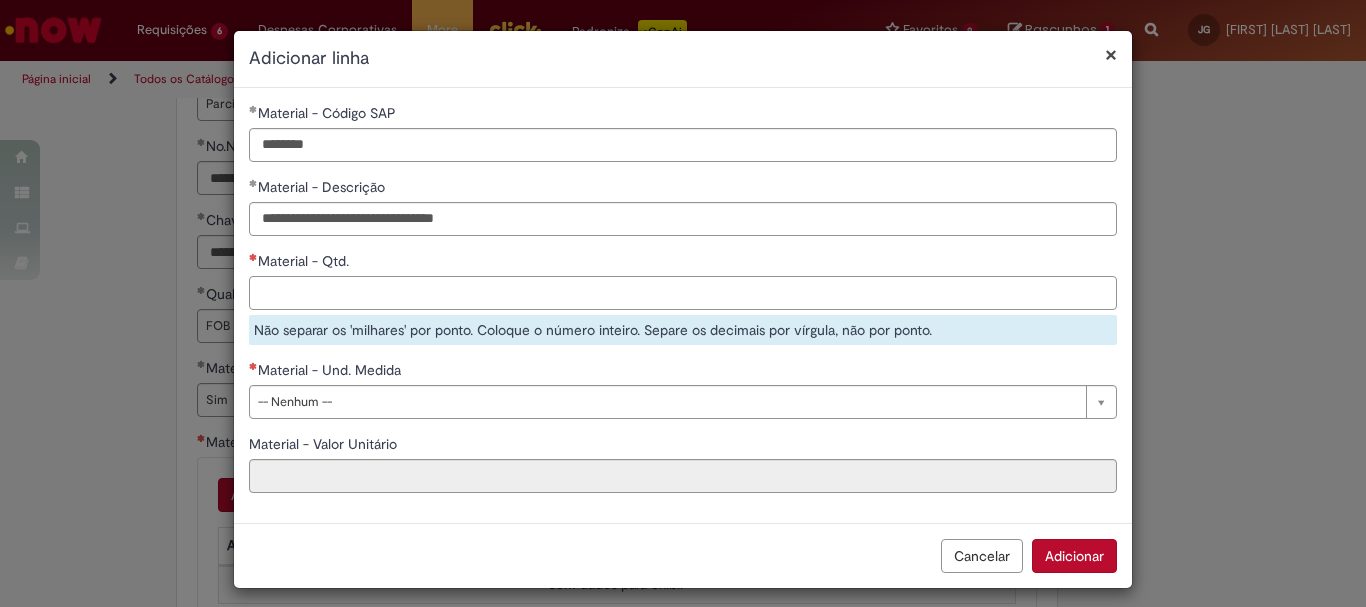 click on "Material - Qtd." at bounding box center [683, 293] 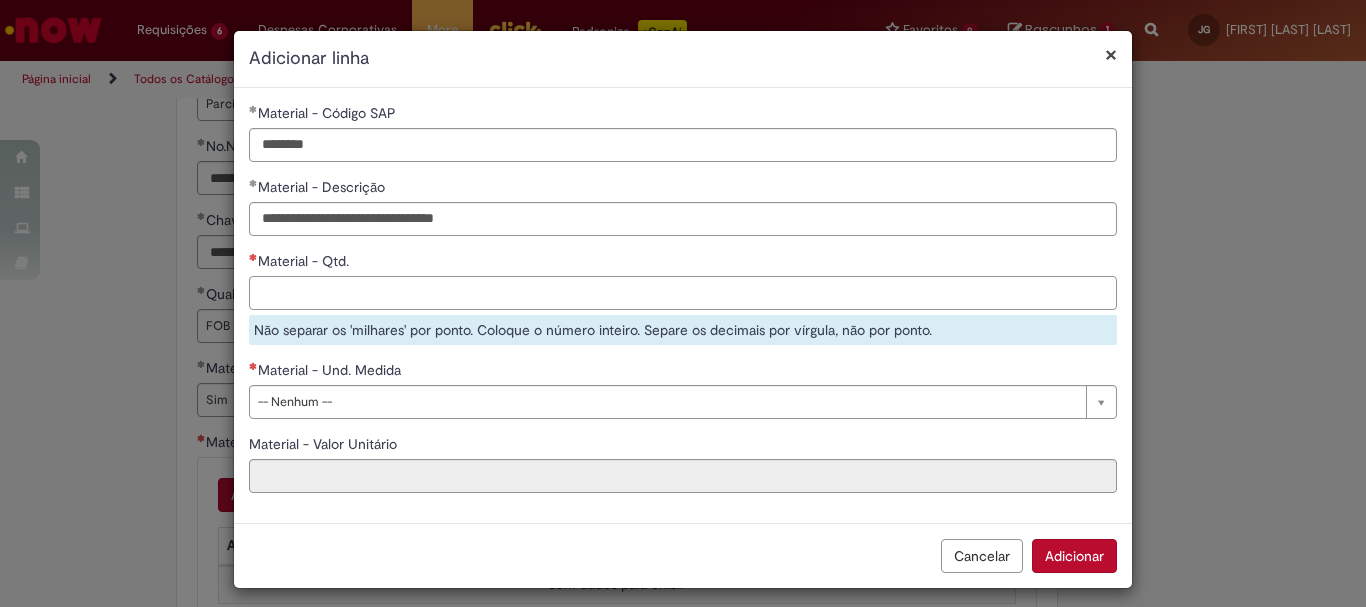 paste on "******" 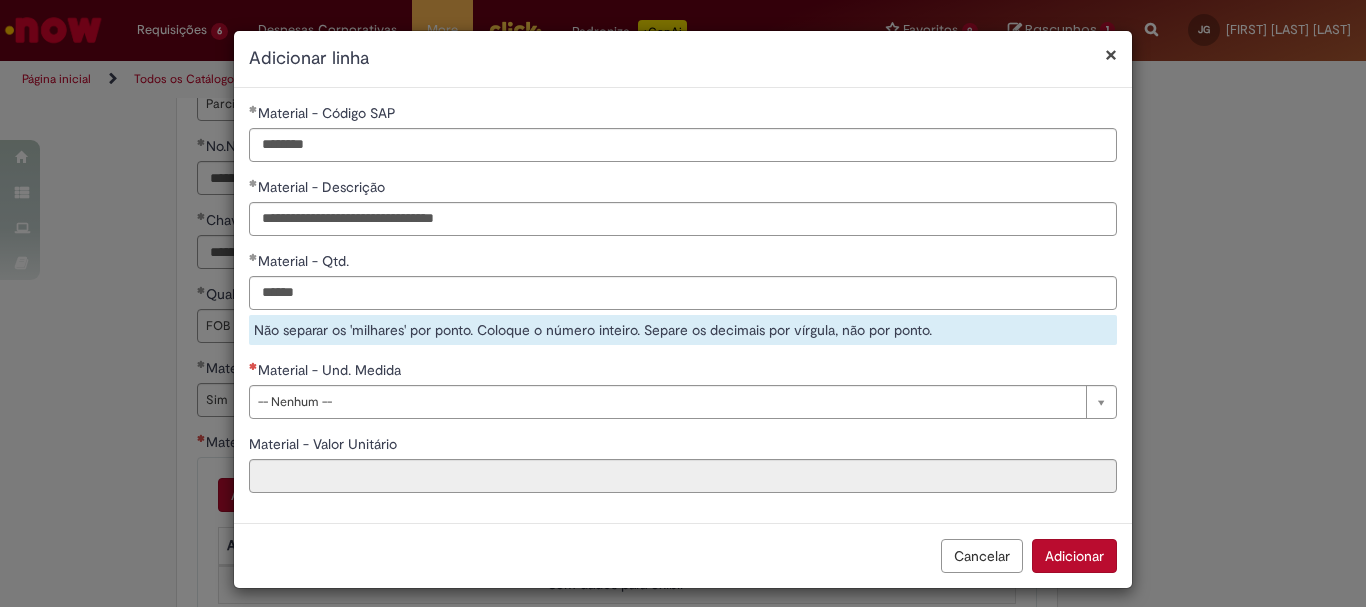 type on "*******" 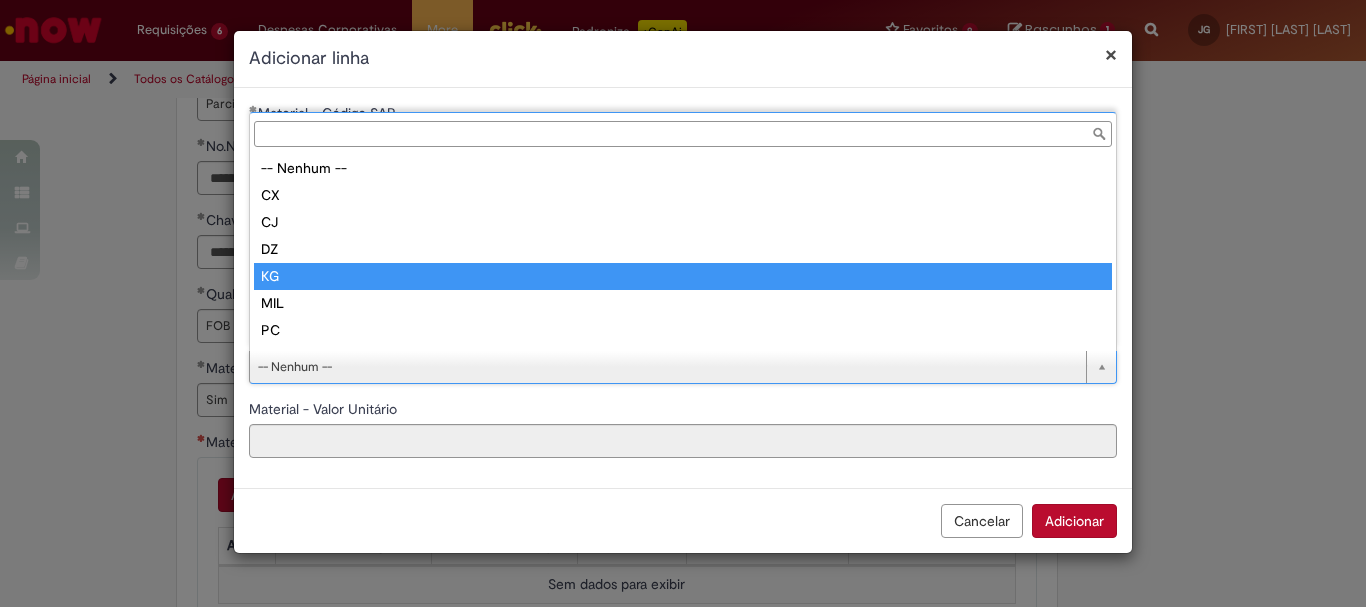 type on "***" 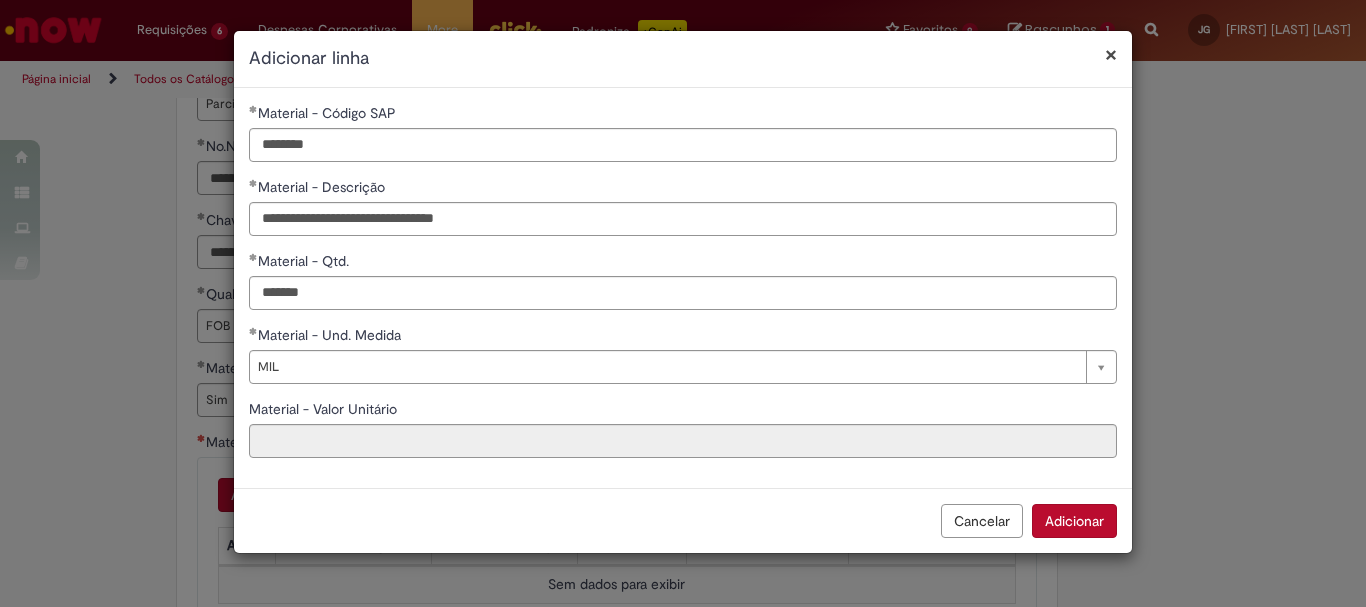 click on "**********" at bounding box center [683, 303] 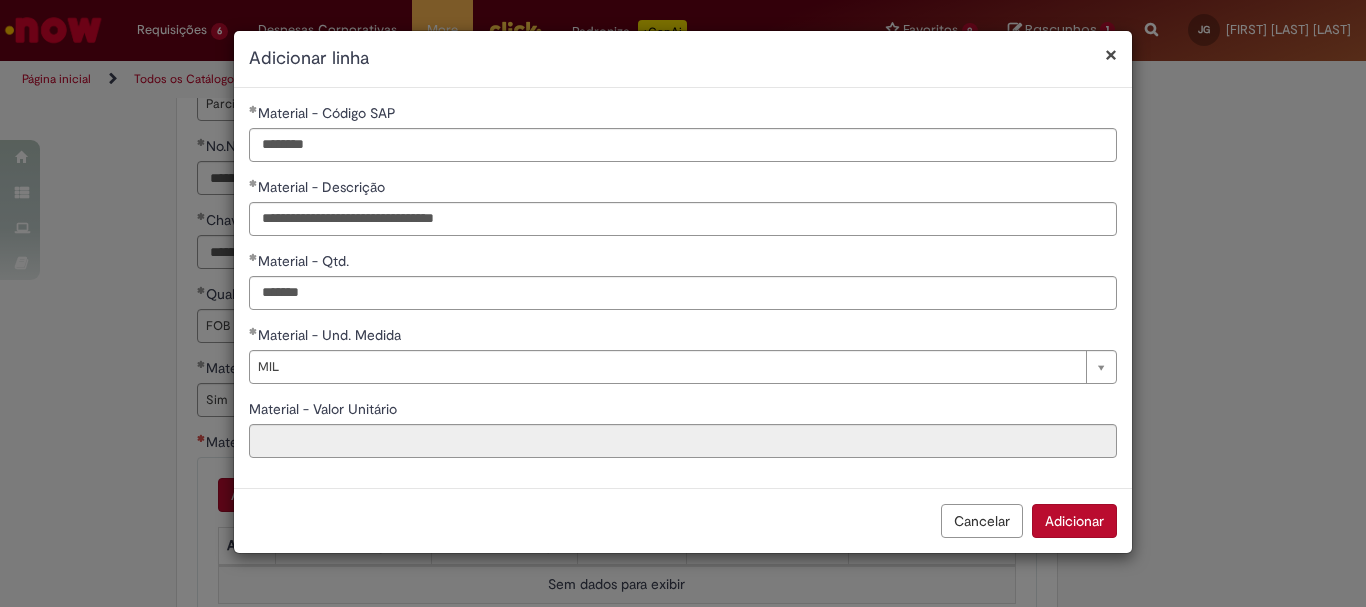 click on "Adicionar" at bounding box center [1074, 521] 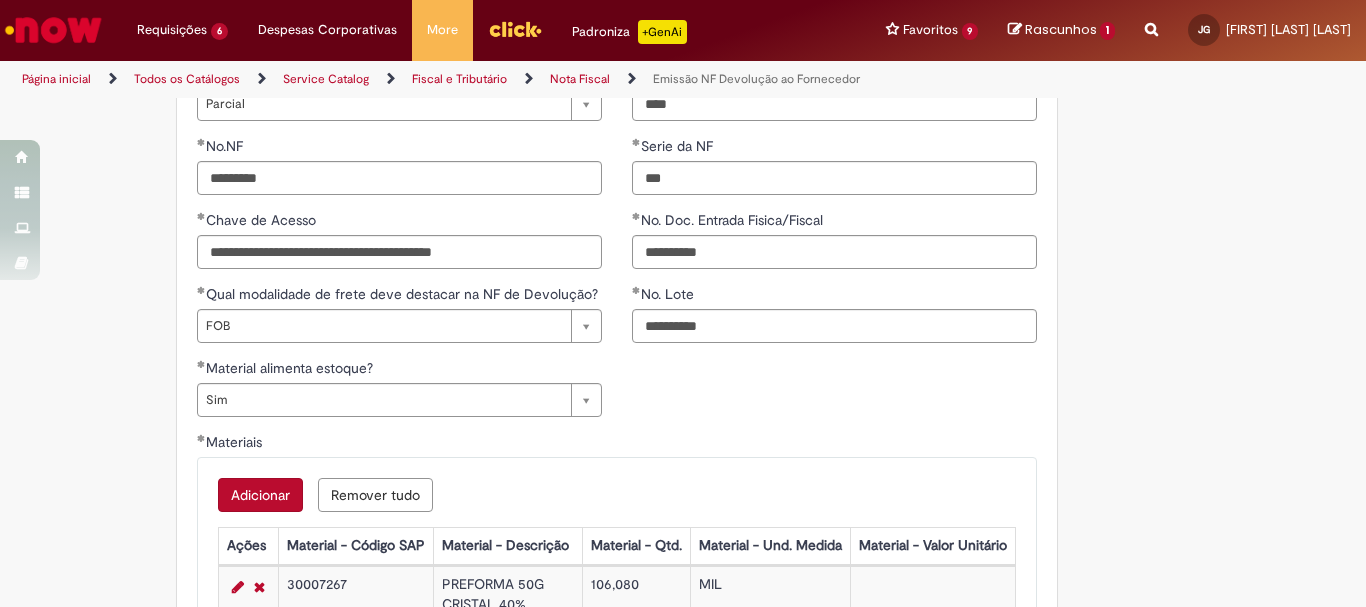 scroll, scrollTop: 1423, scrollLeft: 0, axis: vertical 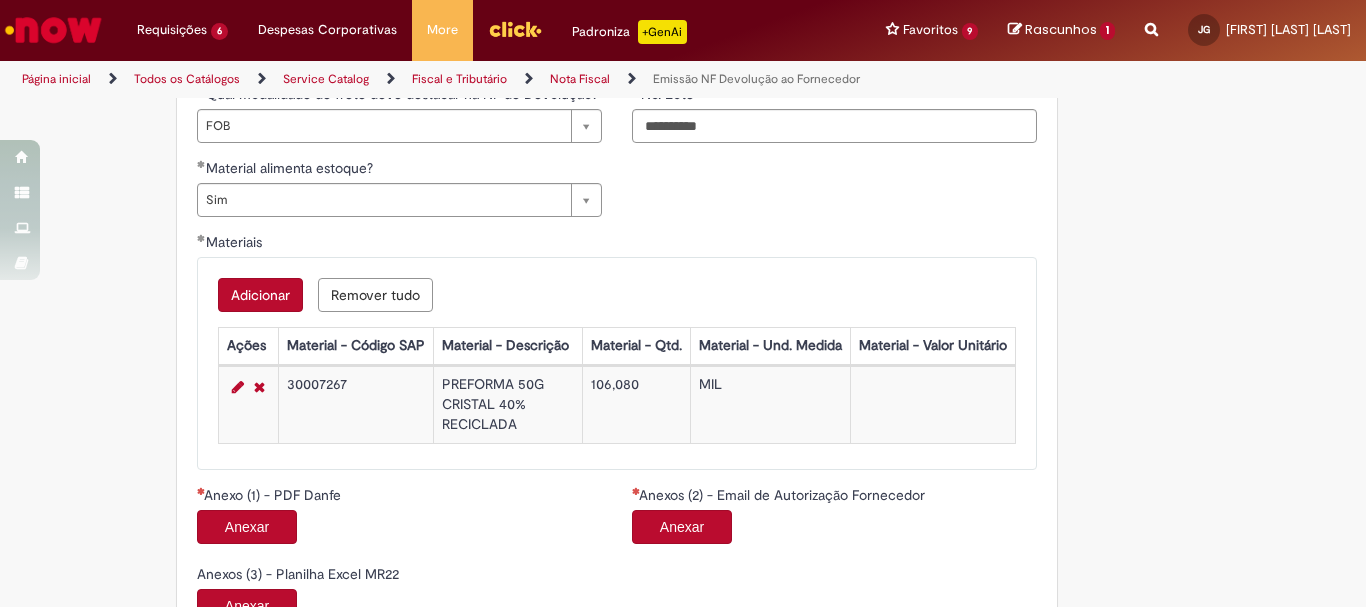 click on "Anexar" at bounding box center [247, 527] 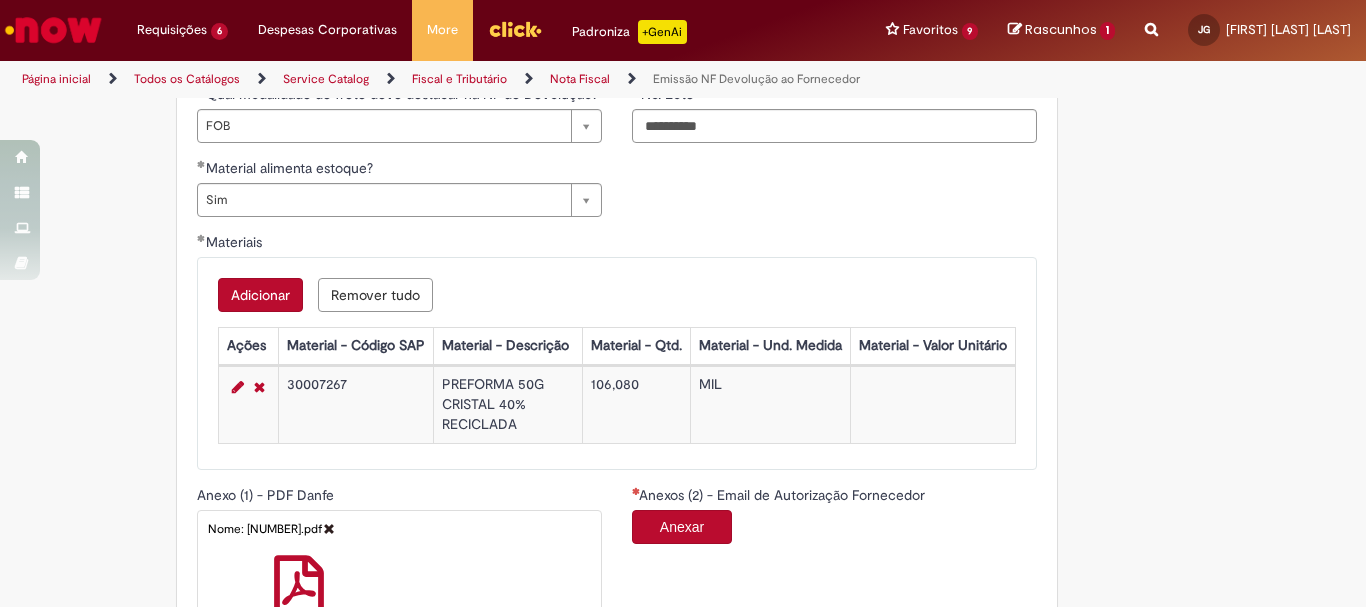 click on "Anexar" at bounding box center [682, 527] 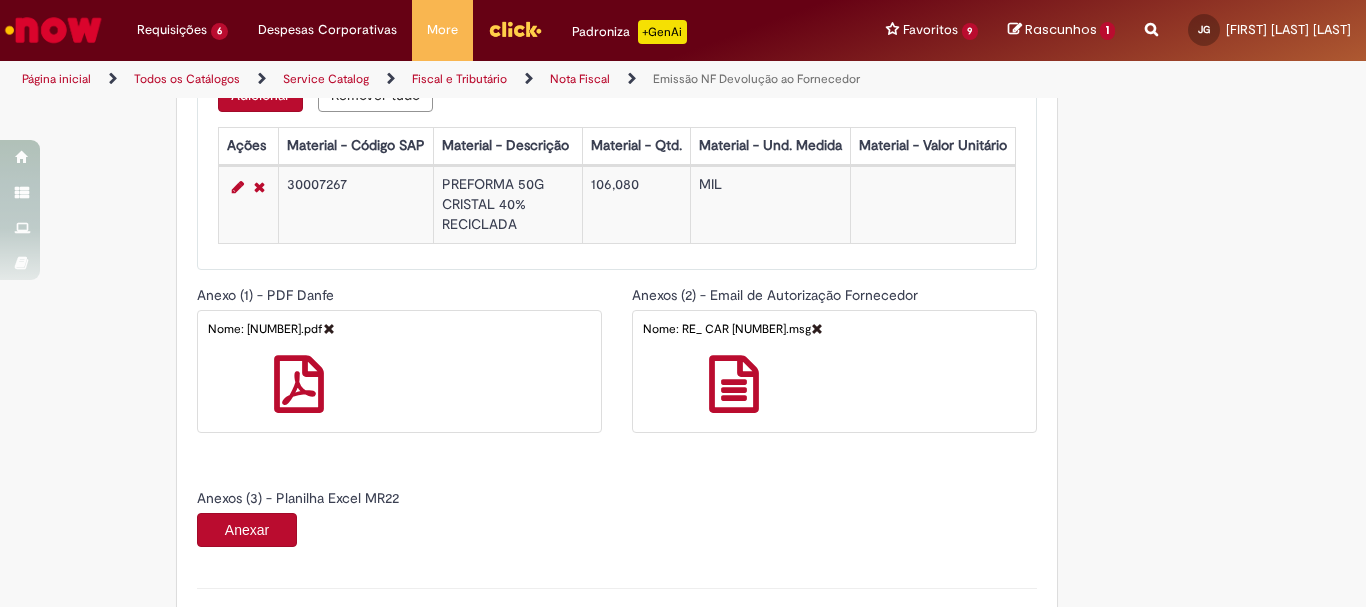 scroll, scrollTop: 1723, scrollLeft: 0, axis: vertical 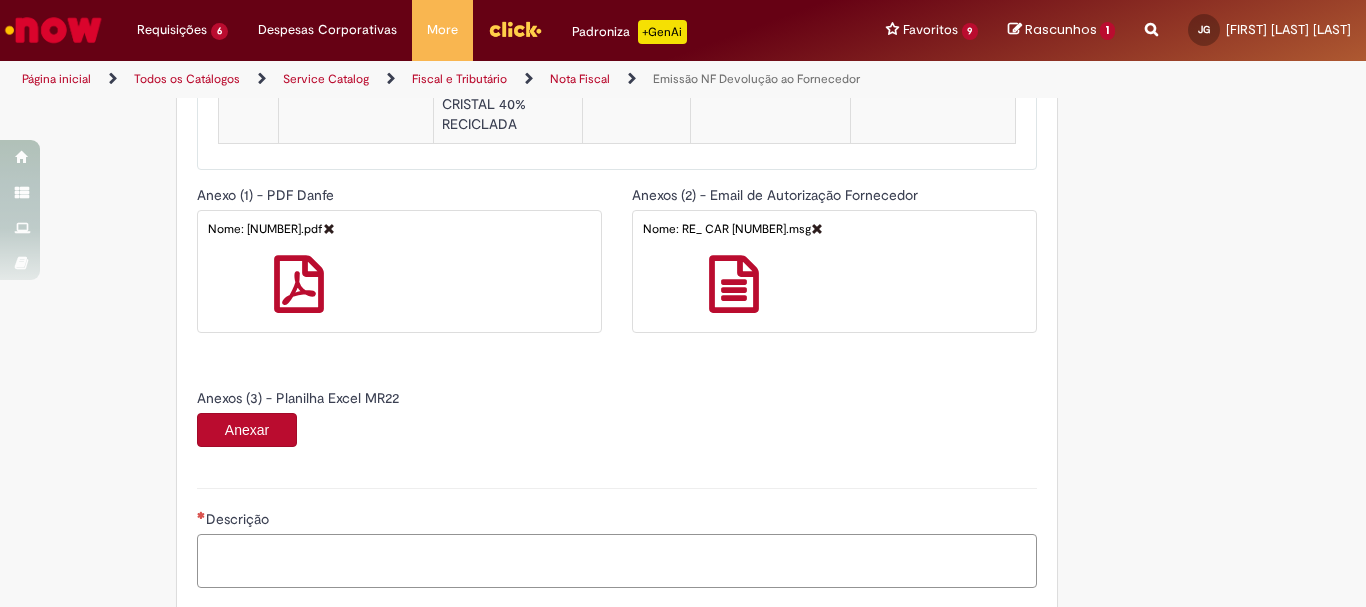 click on "Descrição" at bounding box center (617, 561) 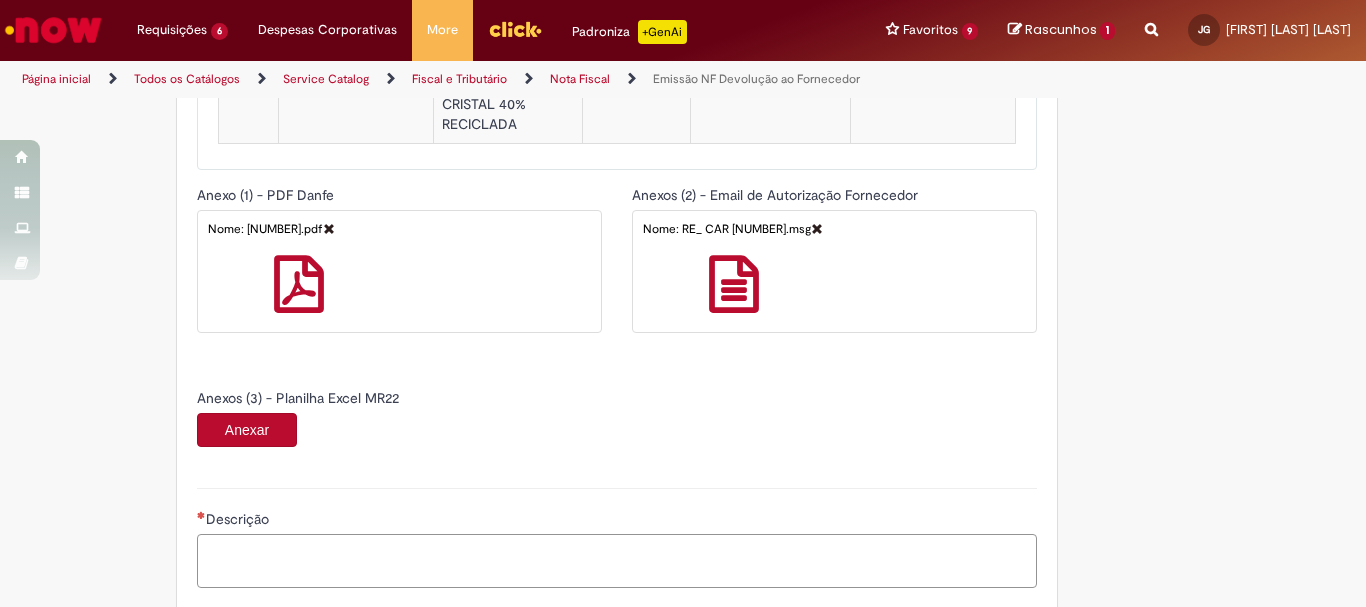 paste on "**********" 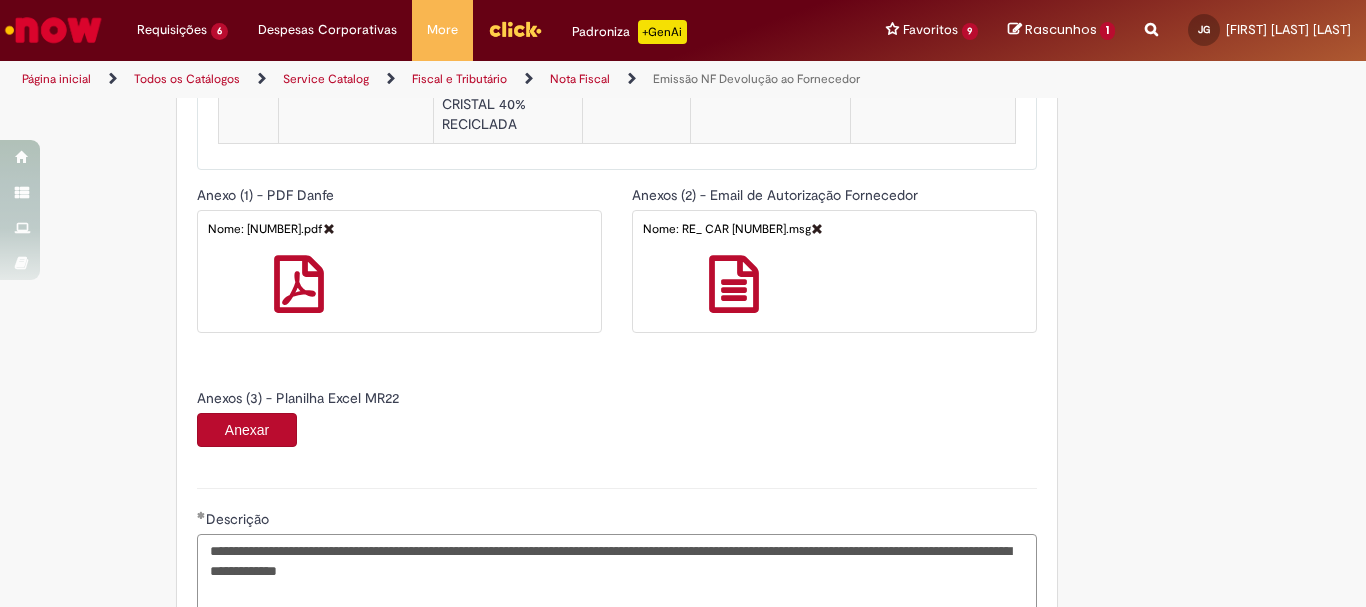 scroll, scrollTop: 1756, scrollLeft: 0, axis: vertical 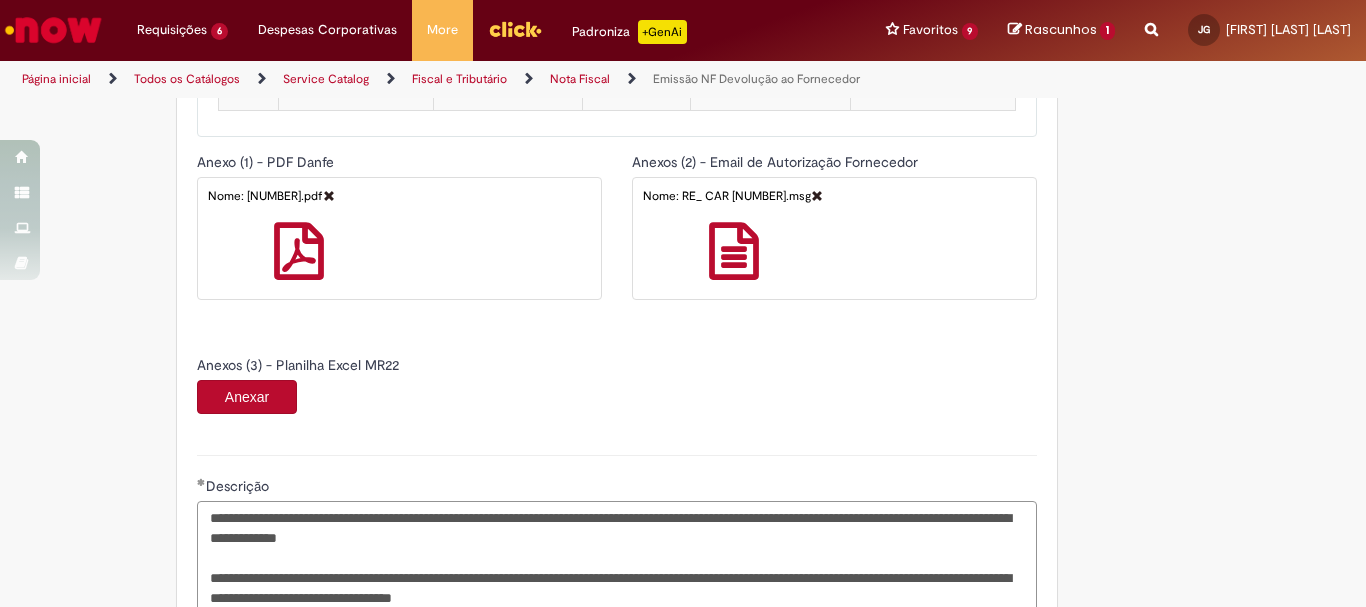 click on "**********" at bounding box center (617, 558) 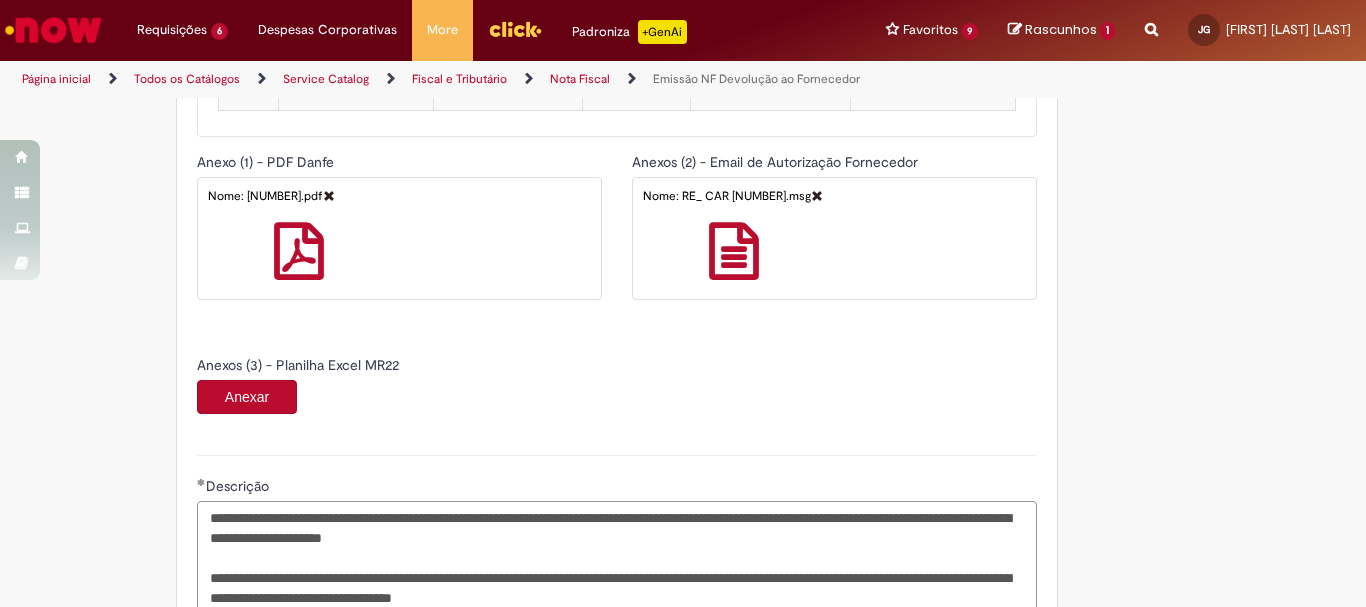 click on "**********" at bounding box center [617, 558] 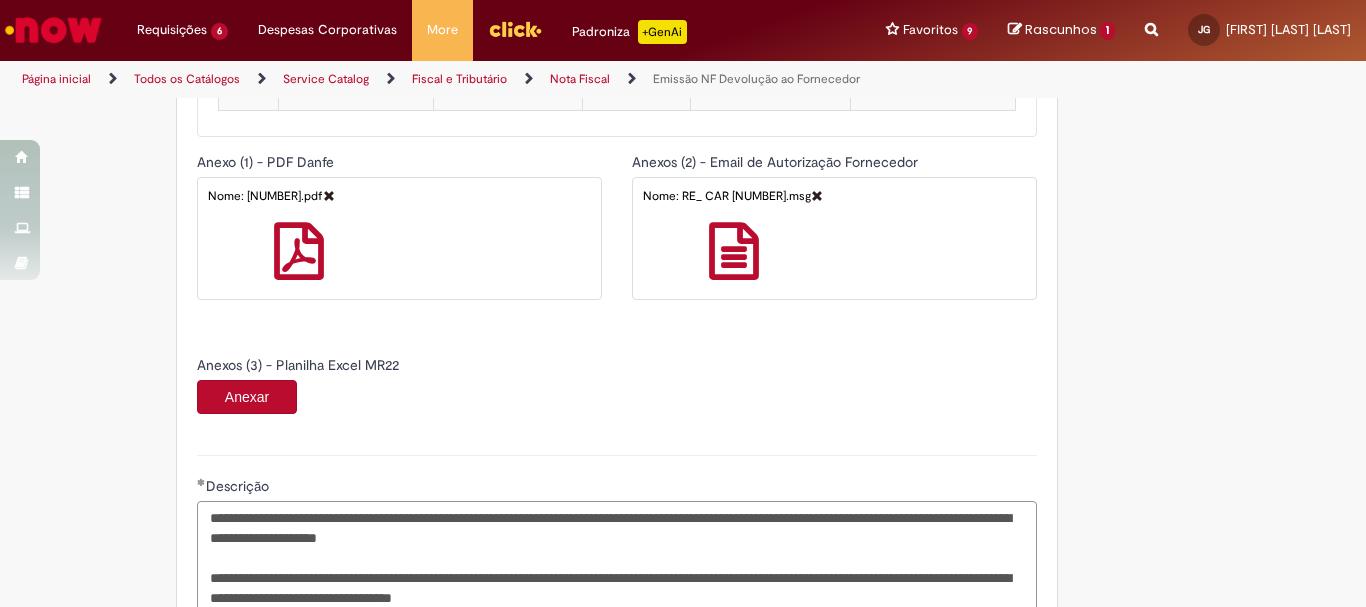 scroll, scrollTop: 1856, scrollLeft: 0, axis: vertical 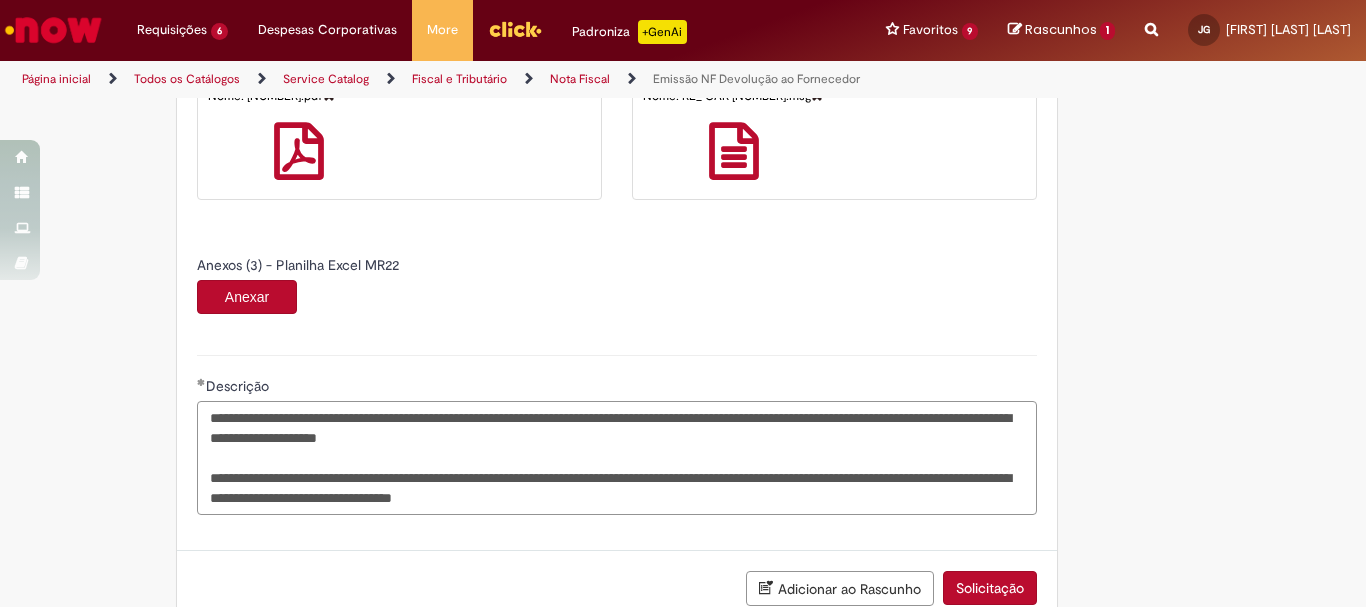 click on "**********" at bounding box center (617, 458) 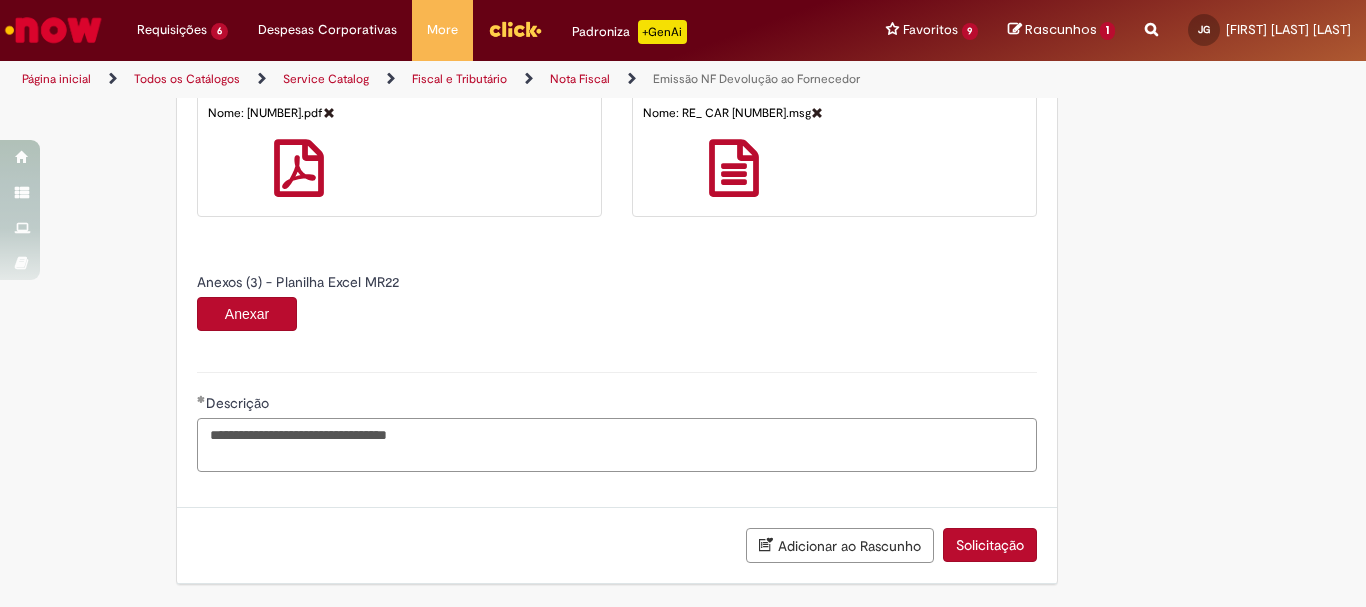scroll, scrollTop: 1839, scrollLeft: 0, axis: vertical 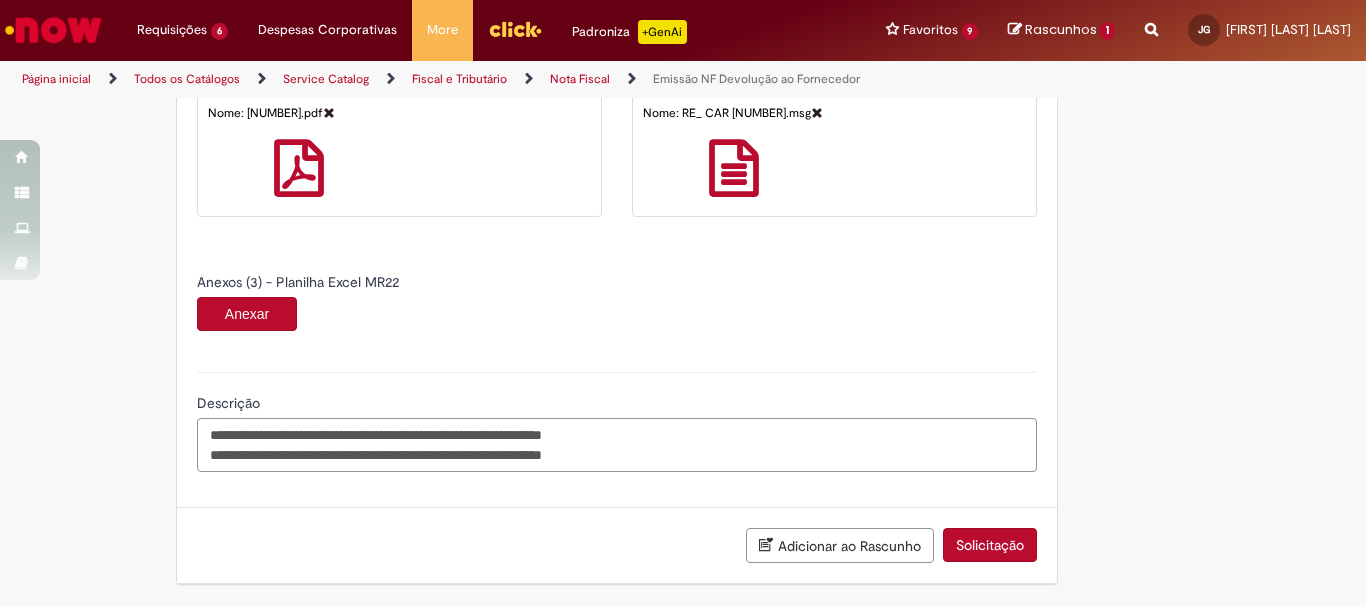click on "**********" at bounding box center (617, 445) 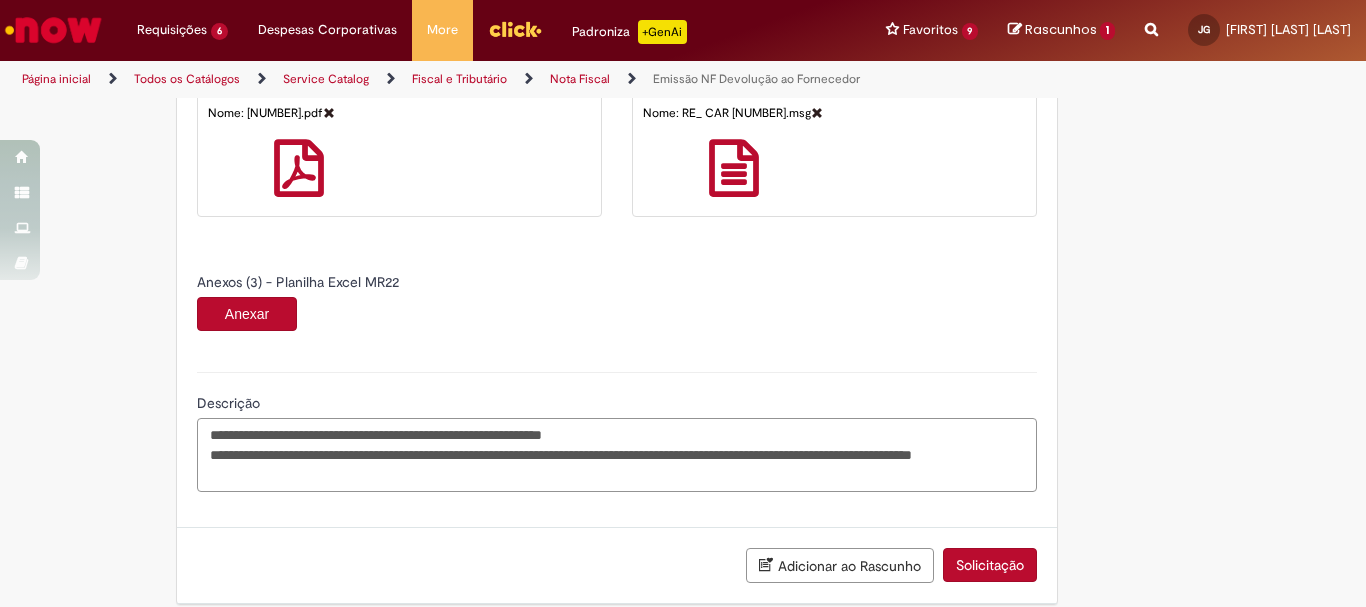 click on "**********" at bounding box center (617, 455) 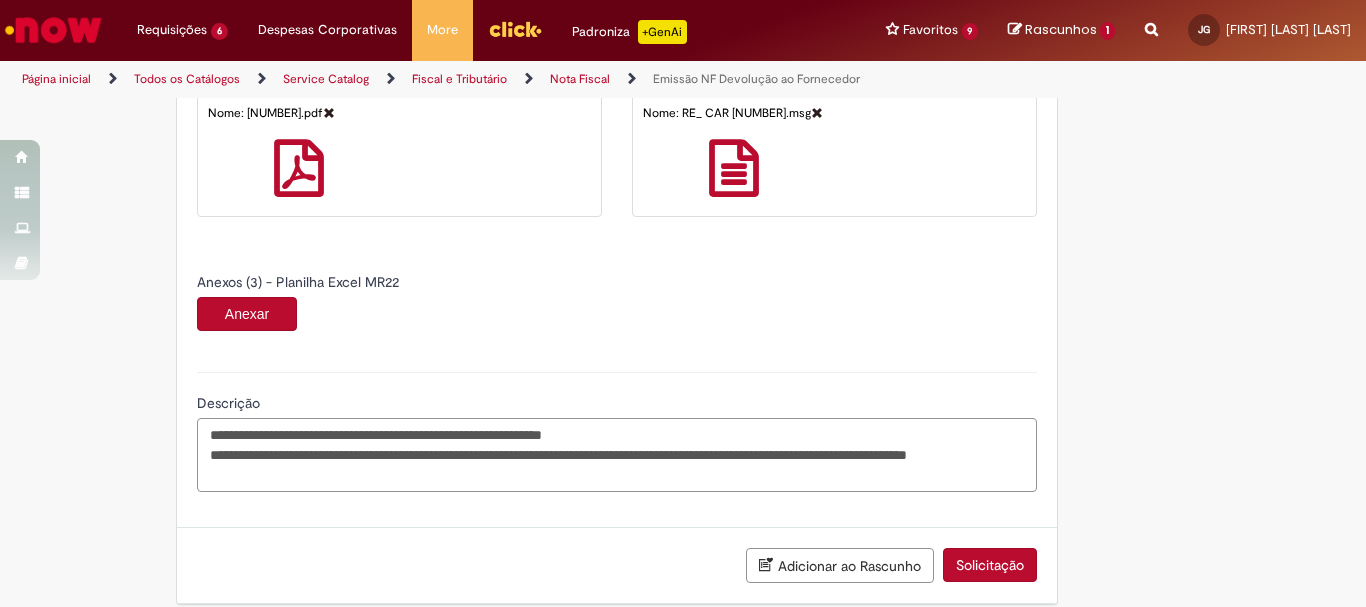 click on "**********" at bounding box center [617, 455] 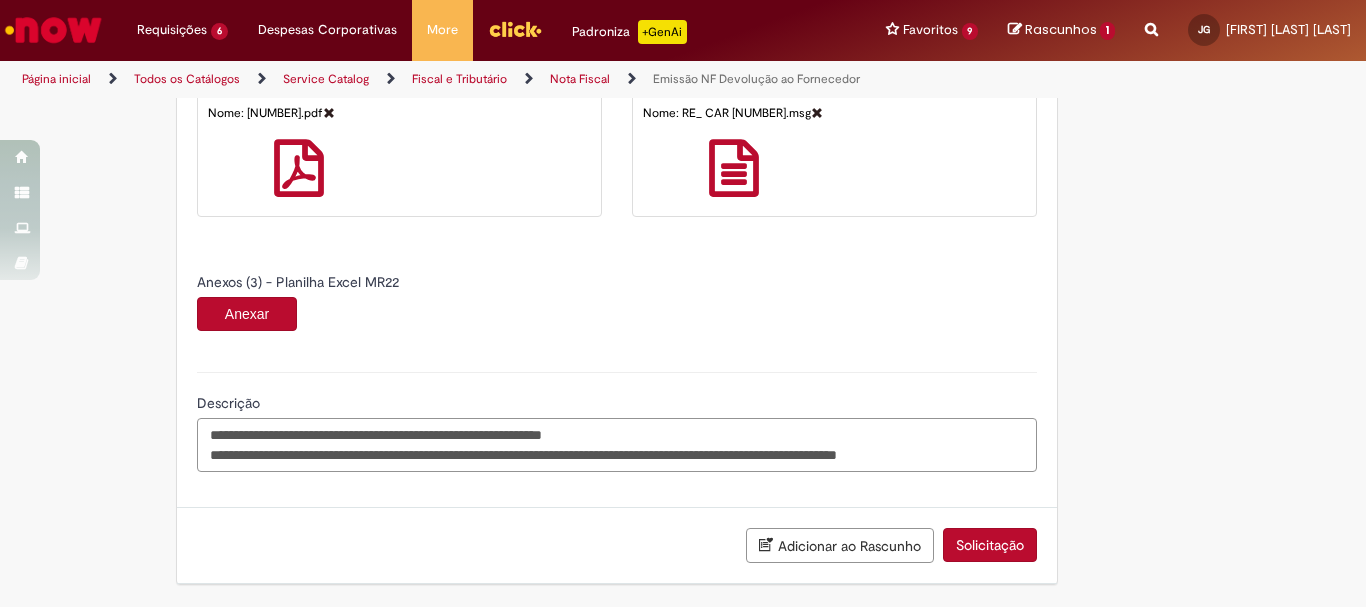 click on "**********" at bounding box center [617, 445] 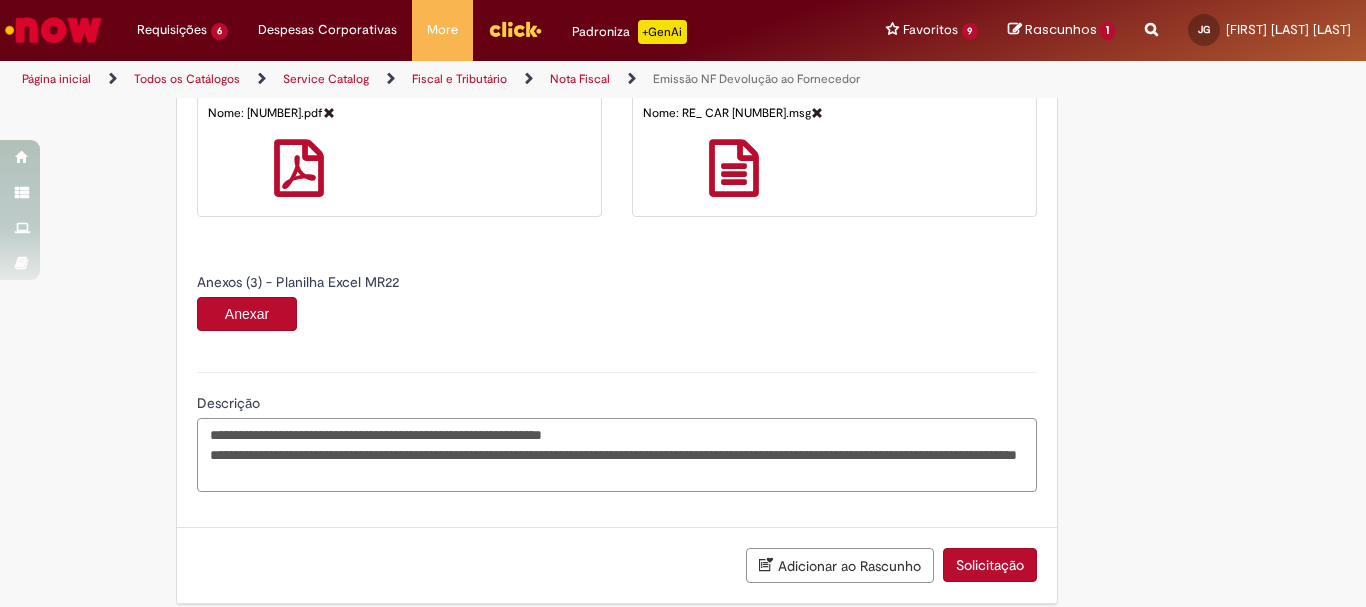 click on "**********" at bounding box center [617, 455] 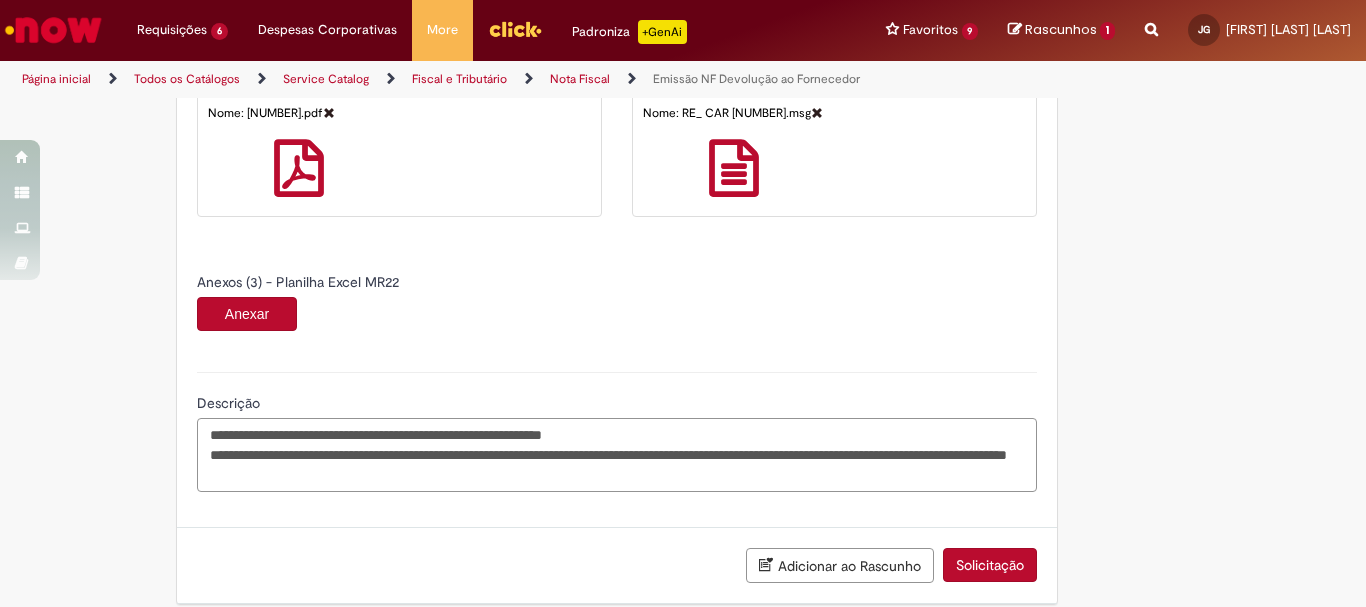 click on "**********" at bounding box center (617, 455) 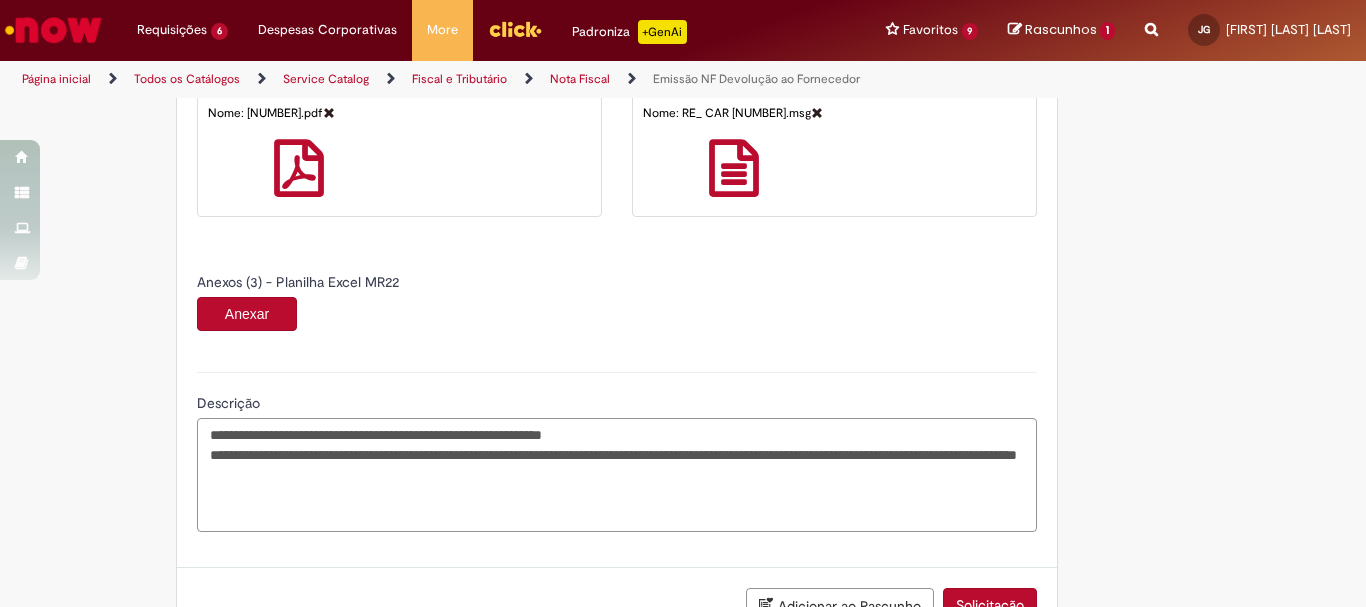 scroll, scrollTop: 1899, scrollLeft: 0, axis: vertical 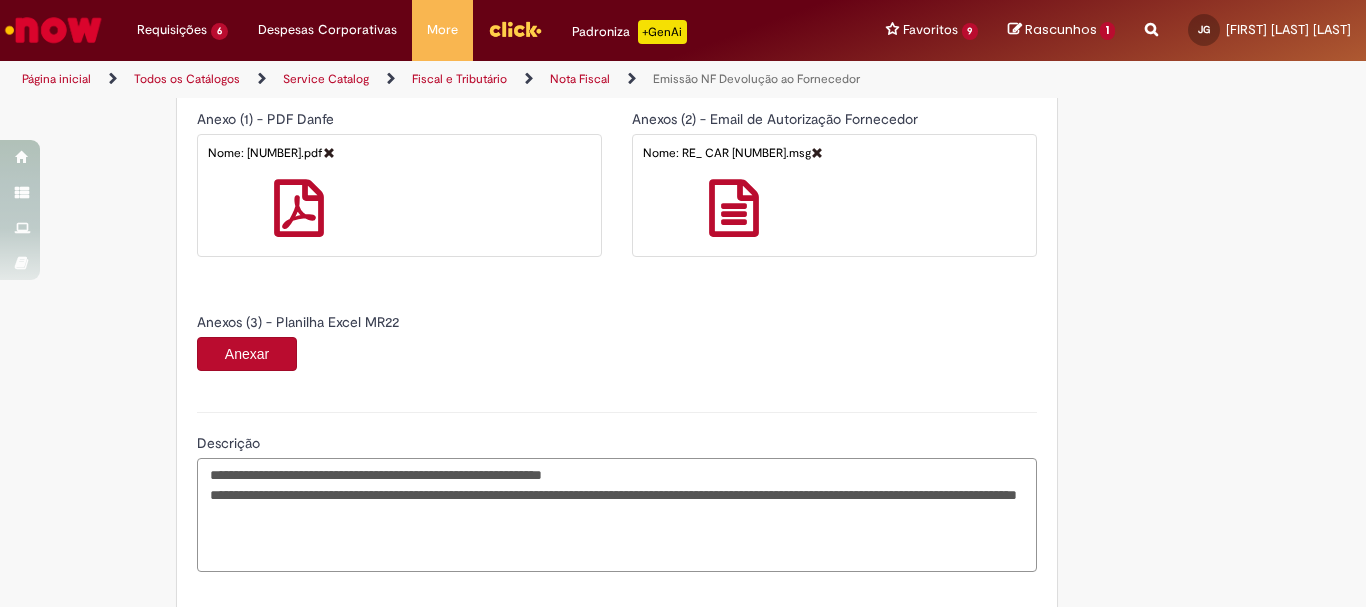 click on "**********" at bounding box center (617, 515) 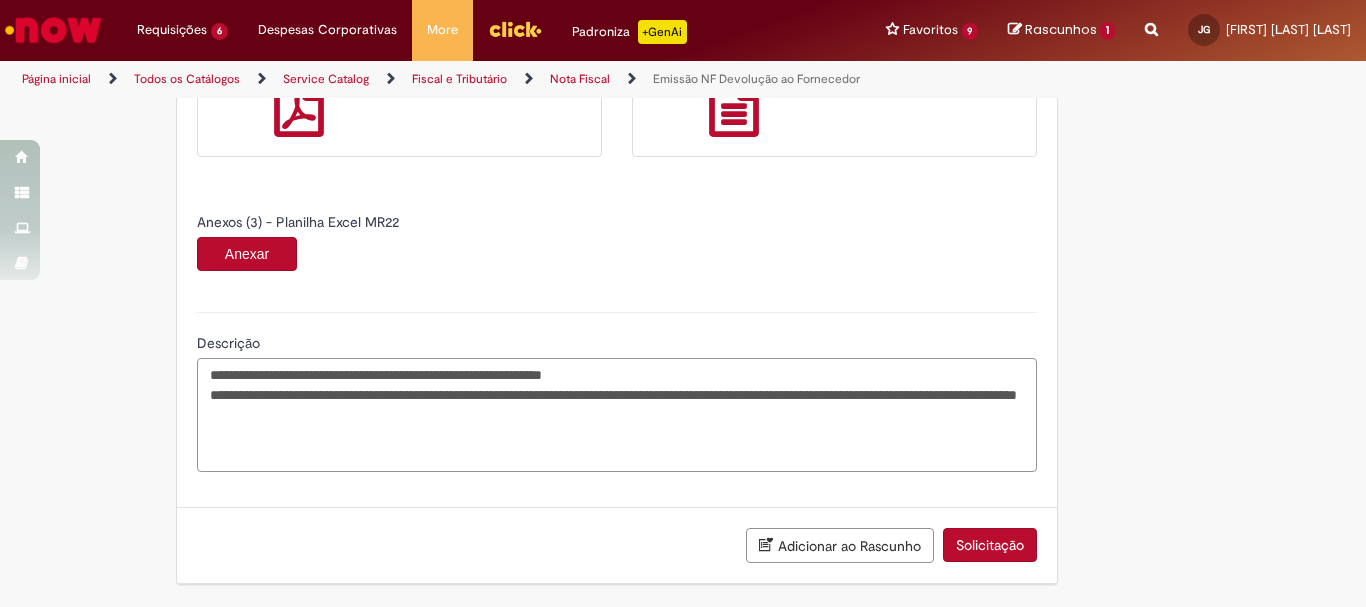 click on "**********" at bounding box center [617, 415] 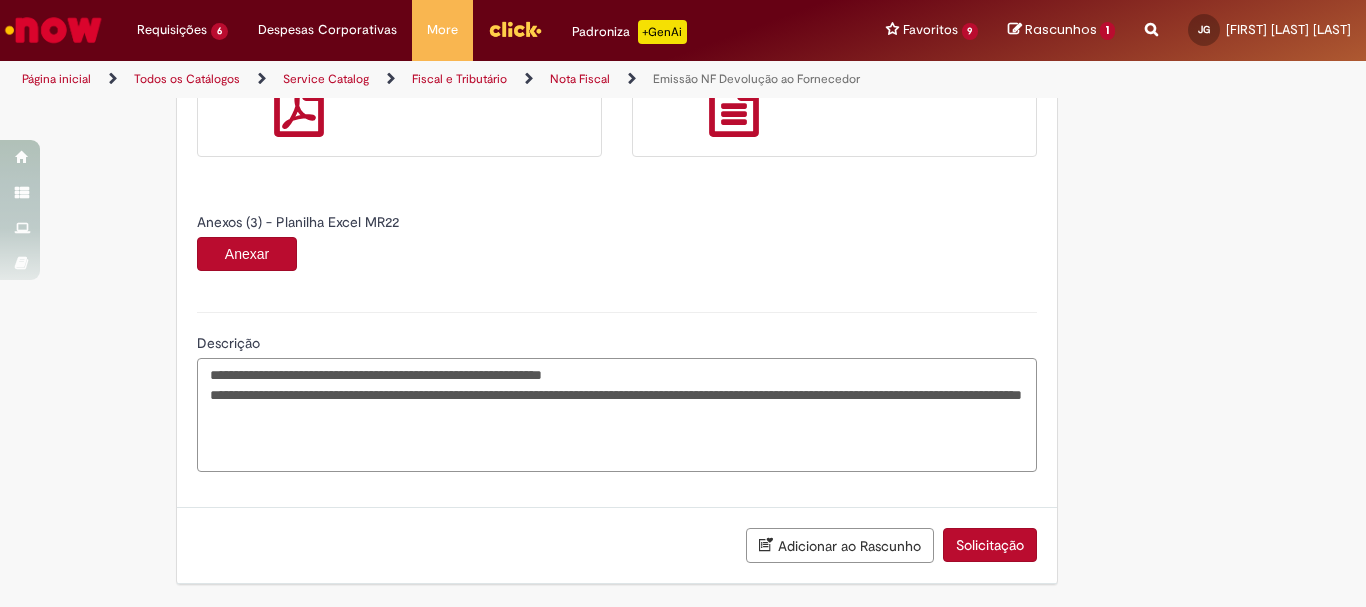 type on "**********" 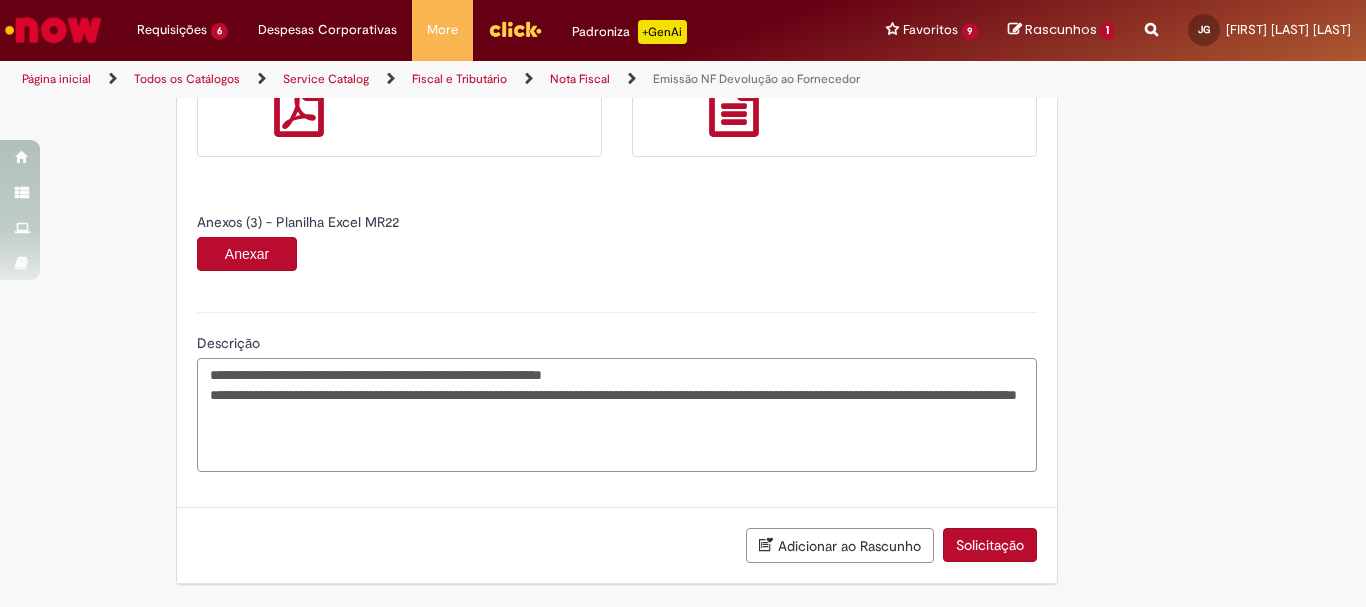 click on "**********" at bounding box center (617, 415) 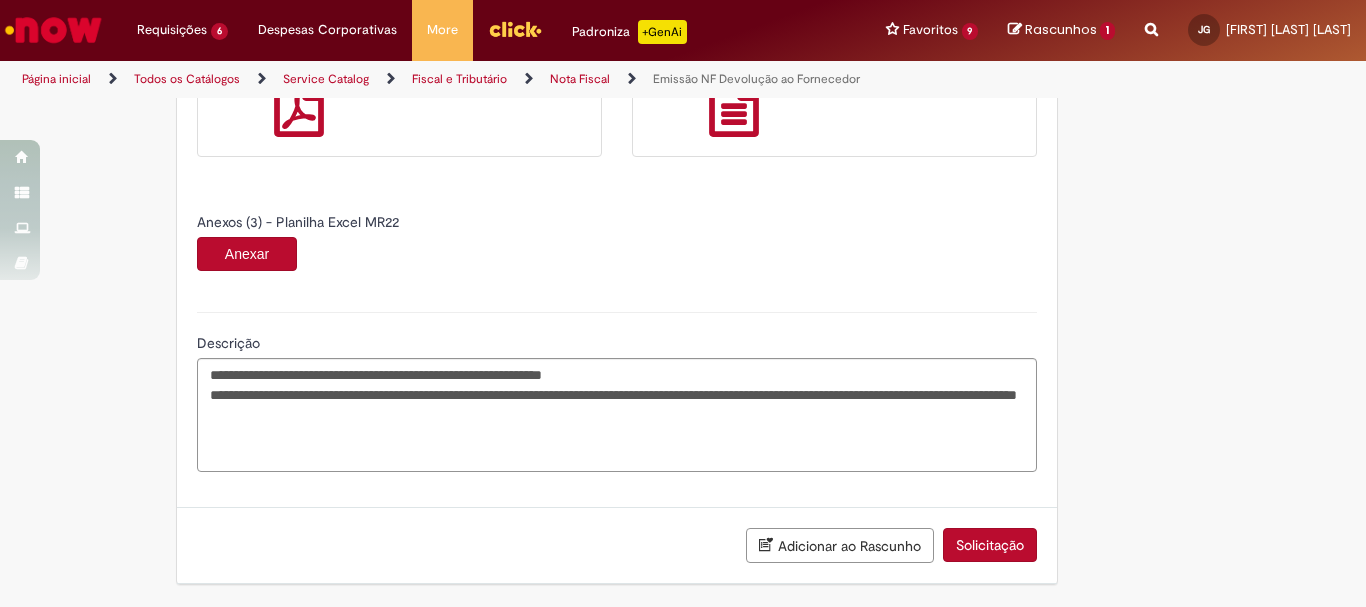 click on "Solicitação" at bounding box center [990, 545] 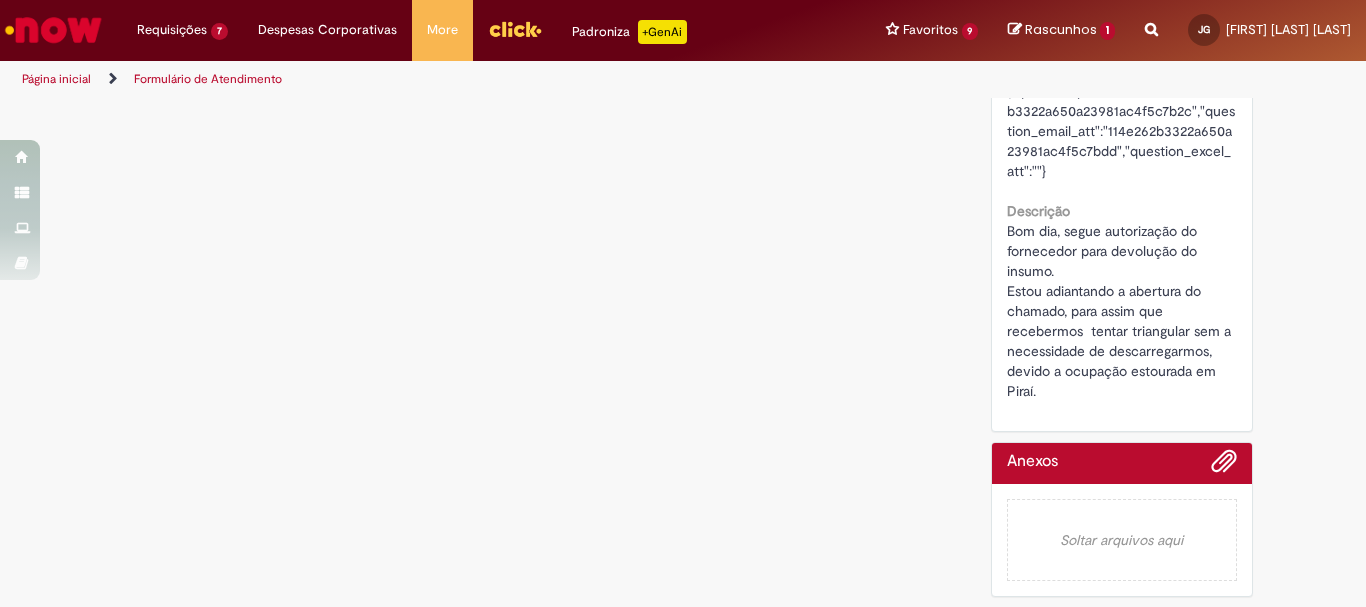 scroll, scrollTop: 0, scrollLeft: 0, axis: both 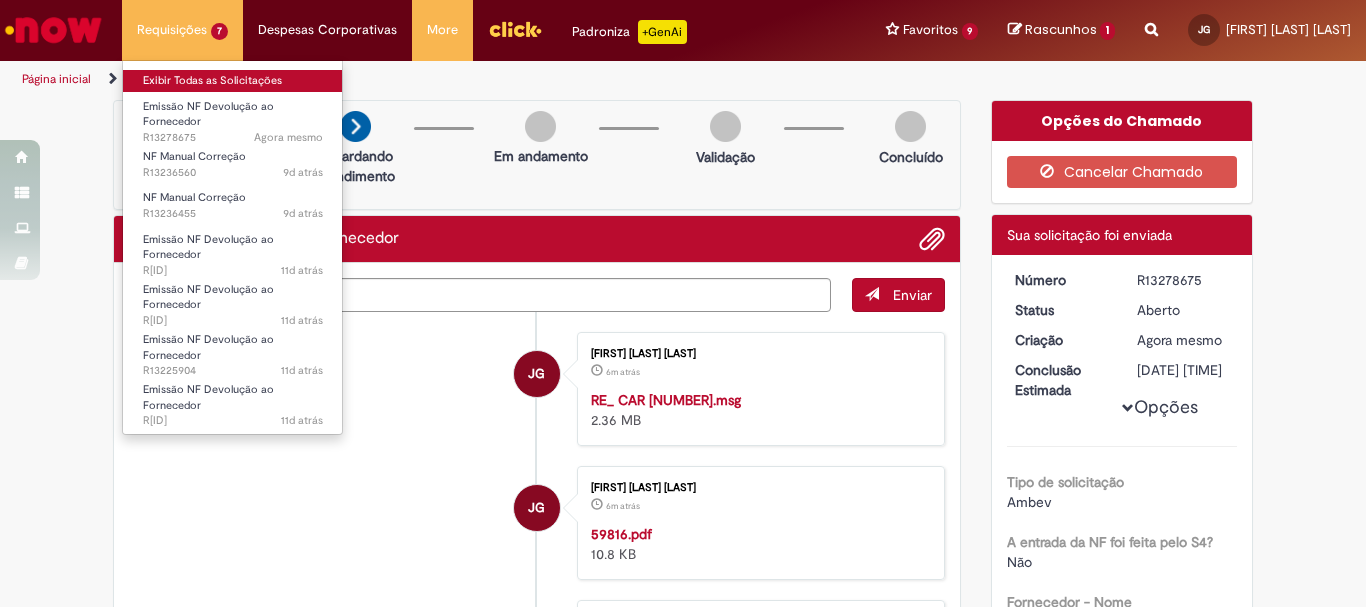 click on "Exibir Todas as Solicitações" at bounding box center [233, 81] 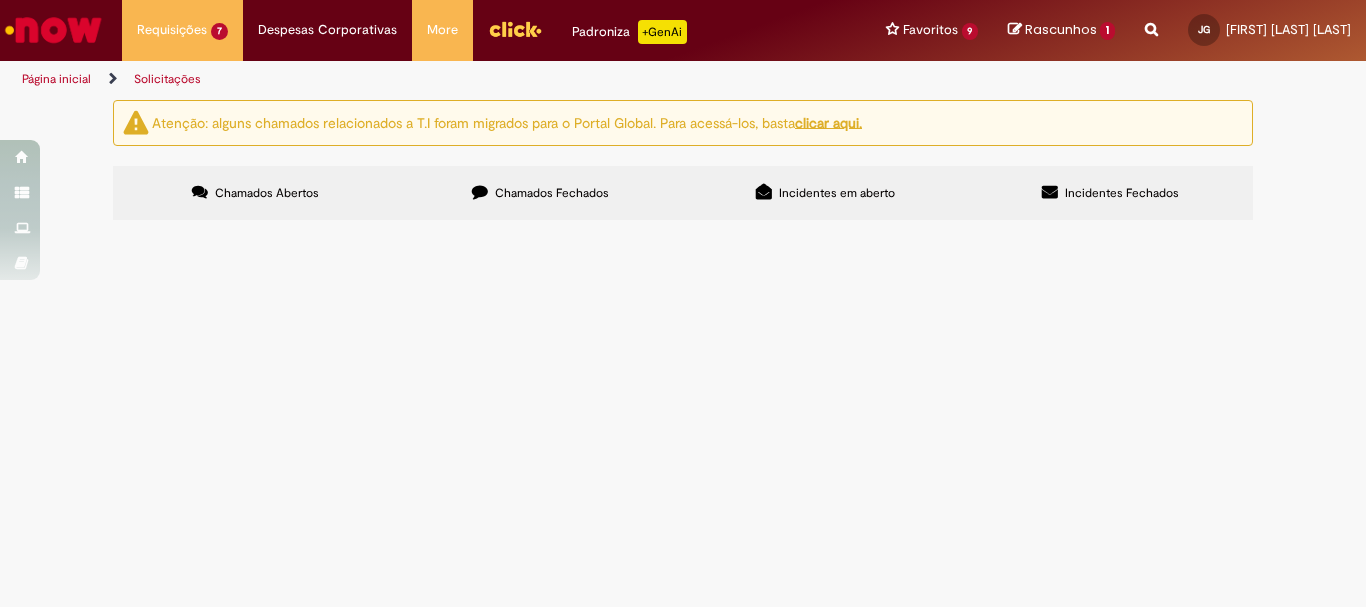 scroll, scrollTop: 0, scrollLeft: 0, axis: both 